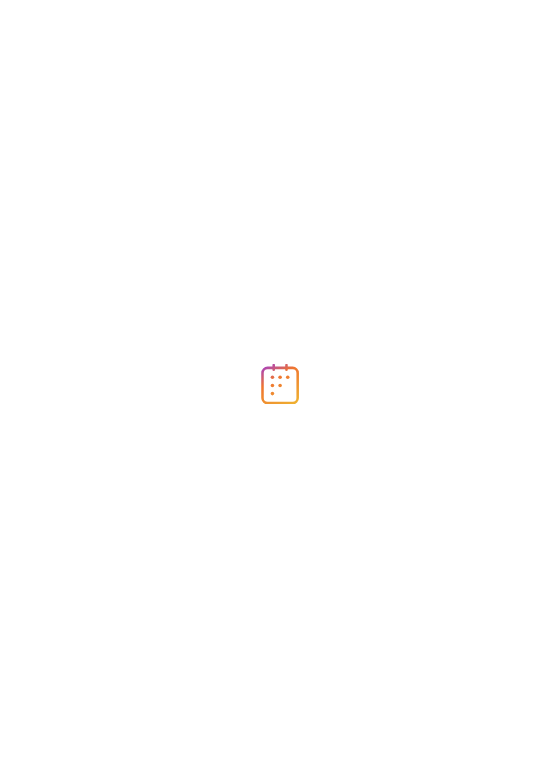 scroll, scrollTop: 0, scrollLeft: 0, axis: both 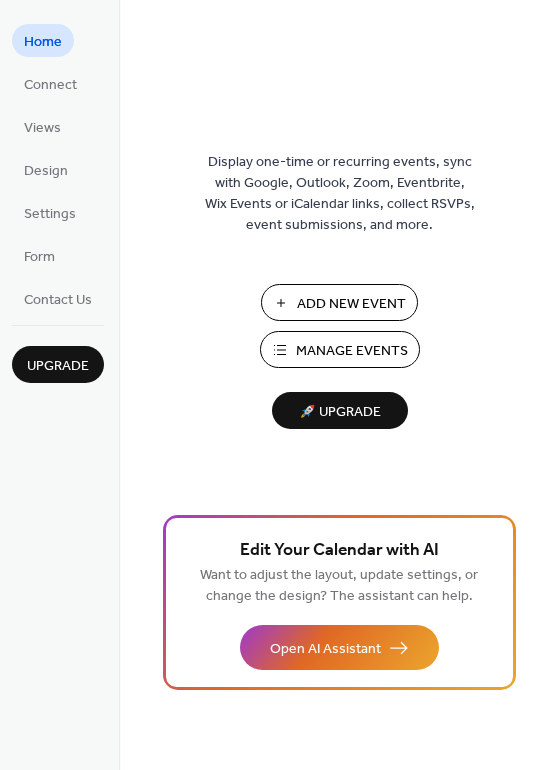 click on "Manage Events" at bounding box center (340, 349) 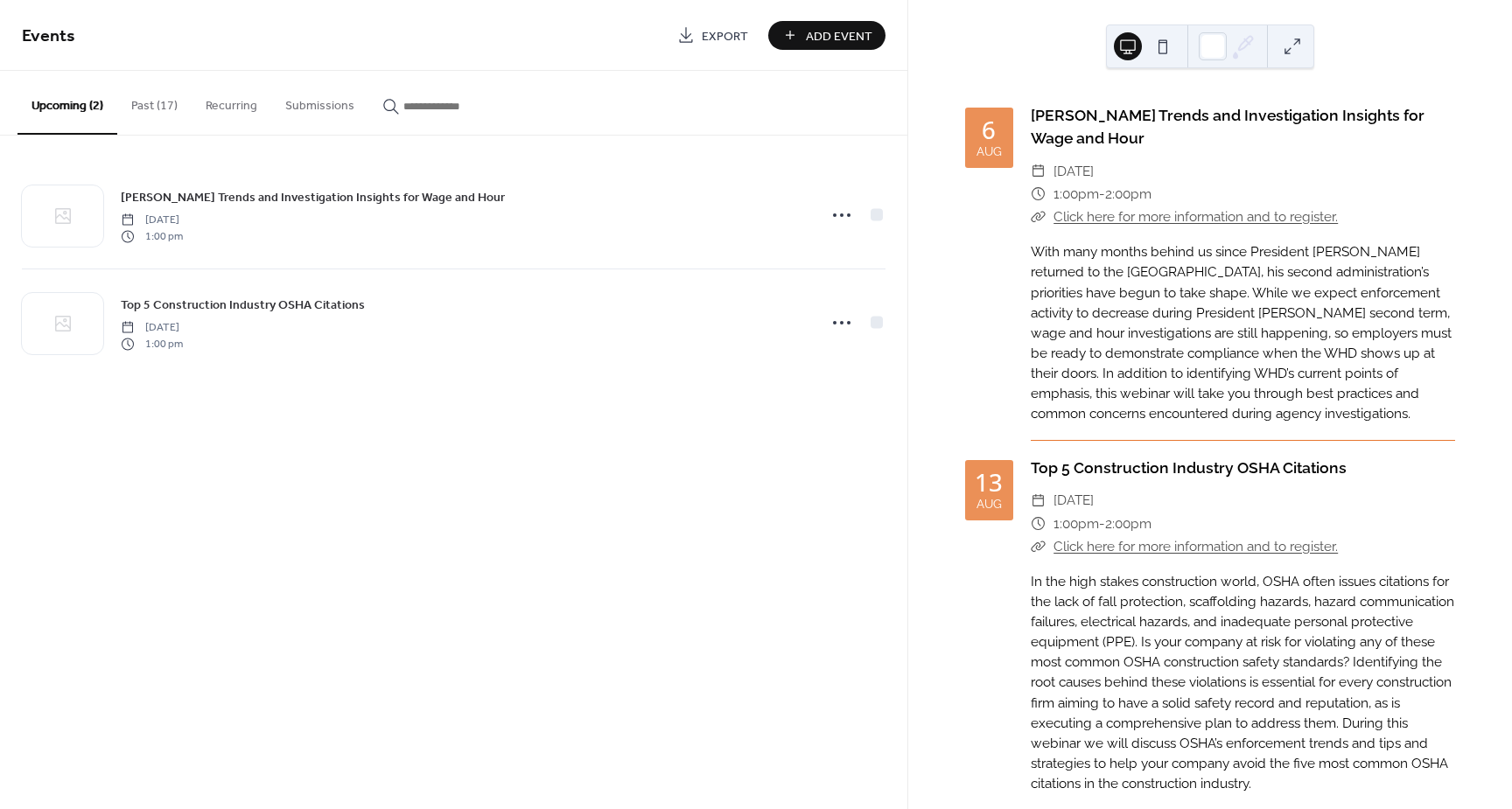 scroll, scrollTop: 0, scrollLeft: 0, axis: both 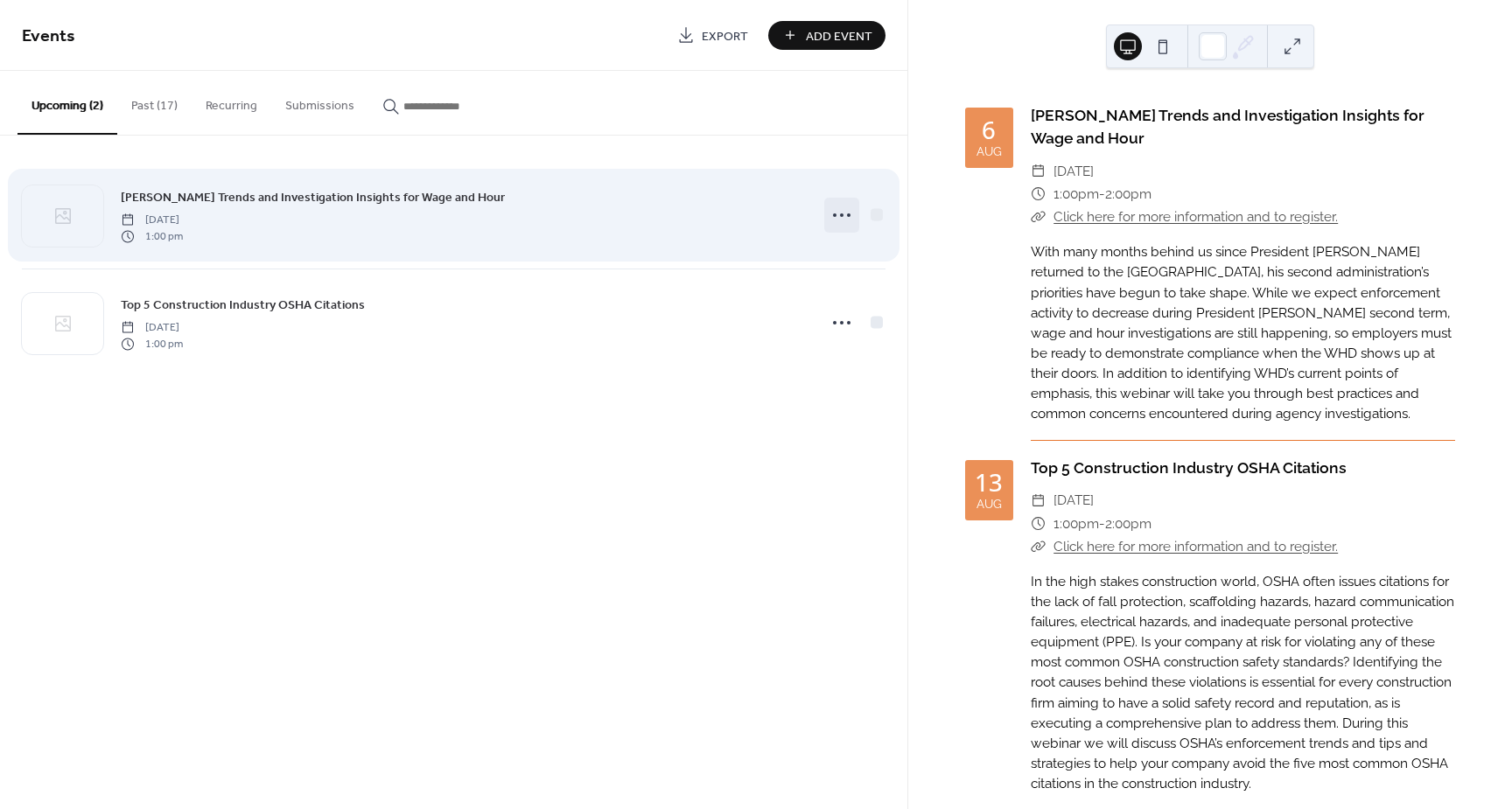 click 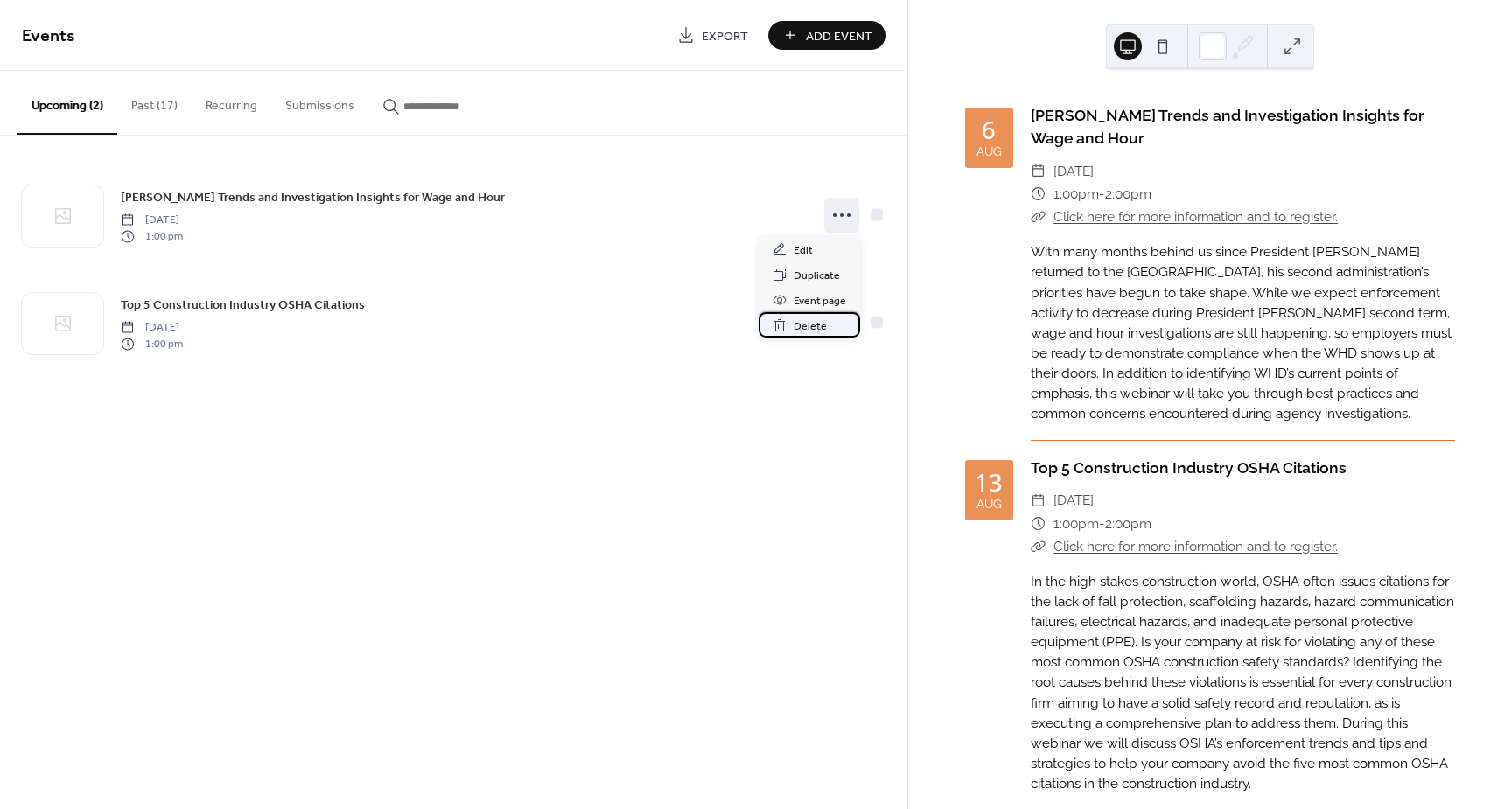 click on "Delete" at bounding box center (810, 326) 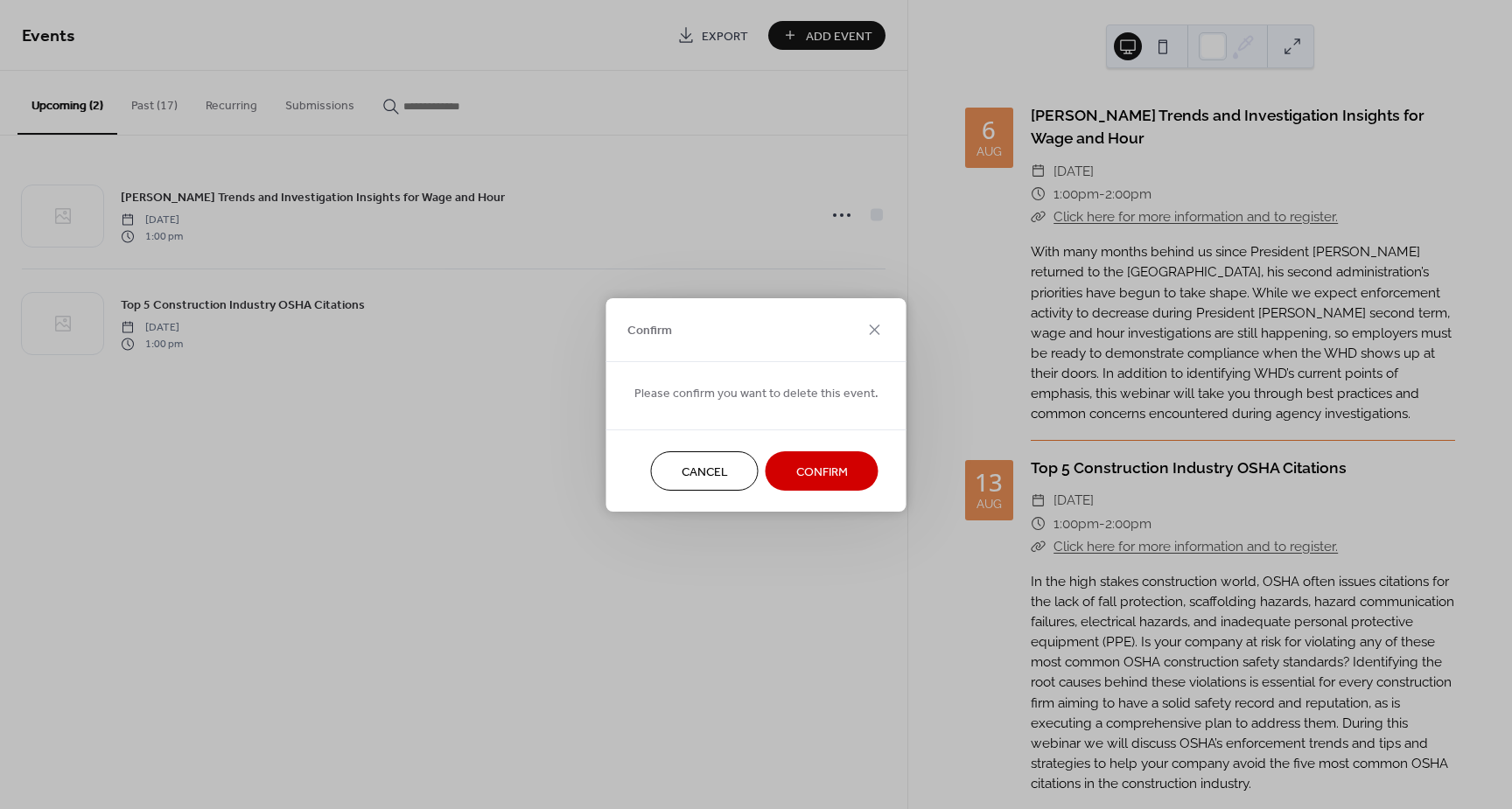 click on "Confirm" at bounding box center [822, 471] 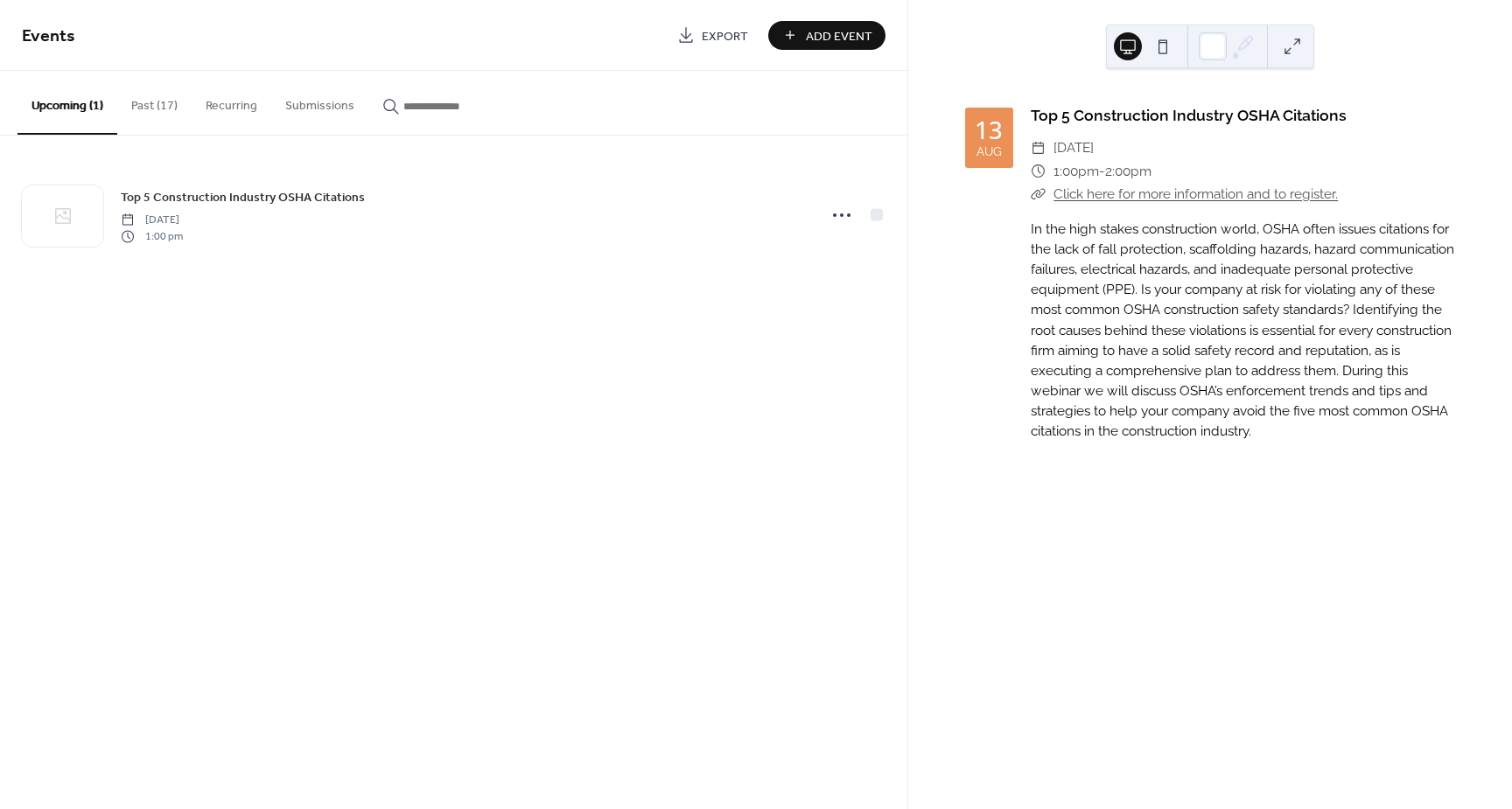 click on "Add Event" at bounding box center [839, 36] 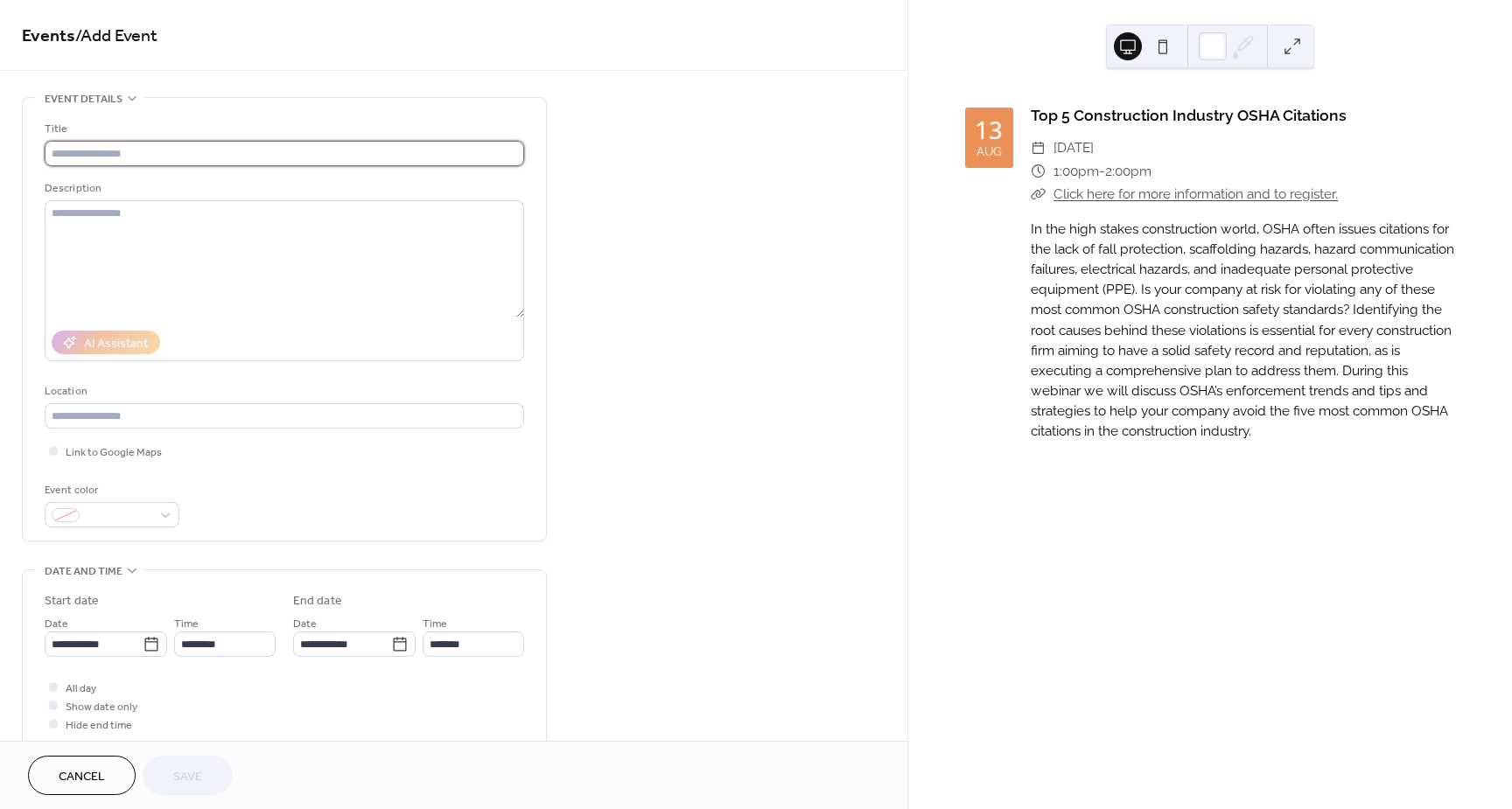 click at bounding box center [284, 153] 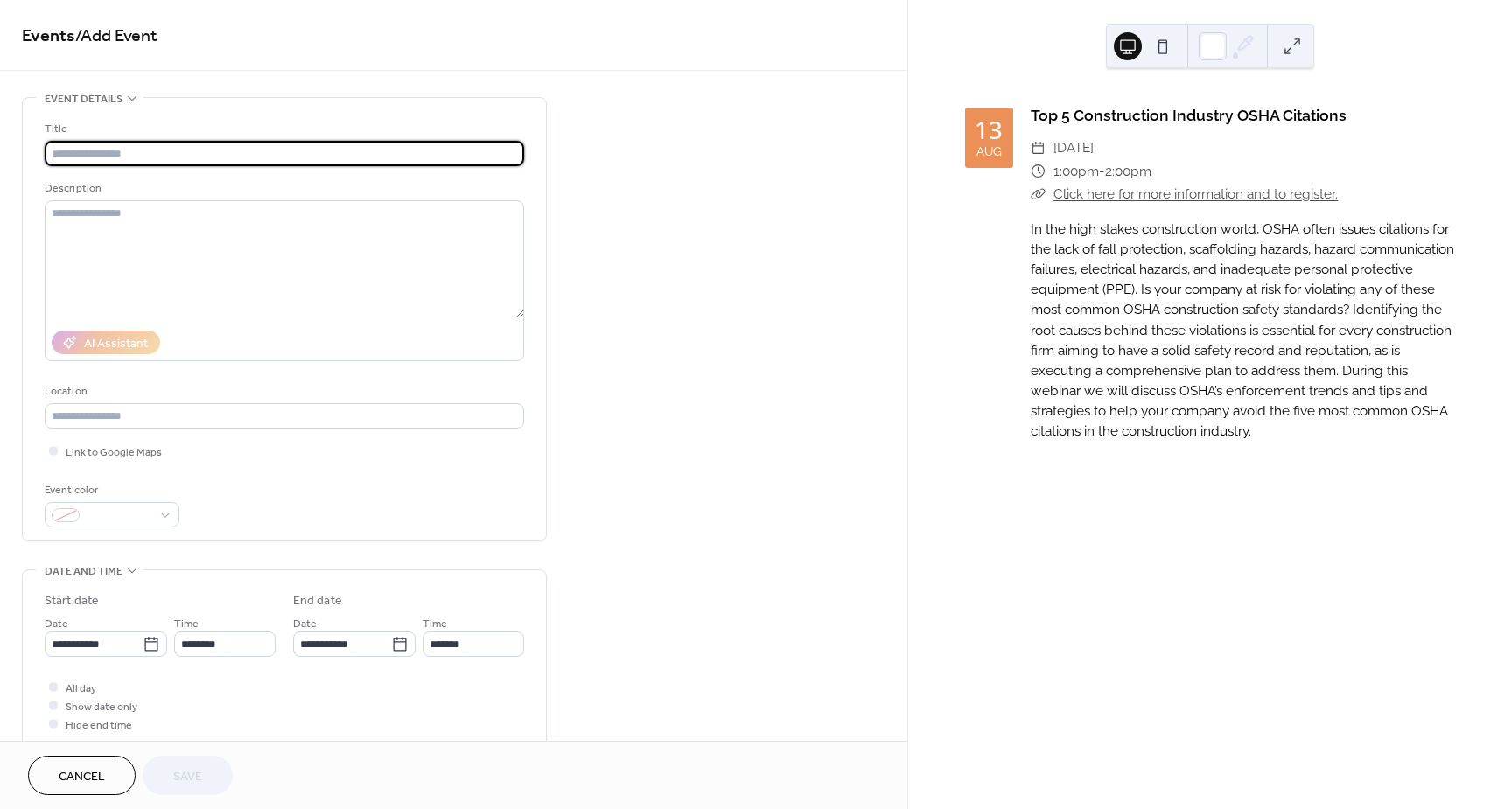paste on "**********" 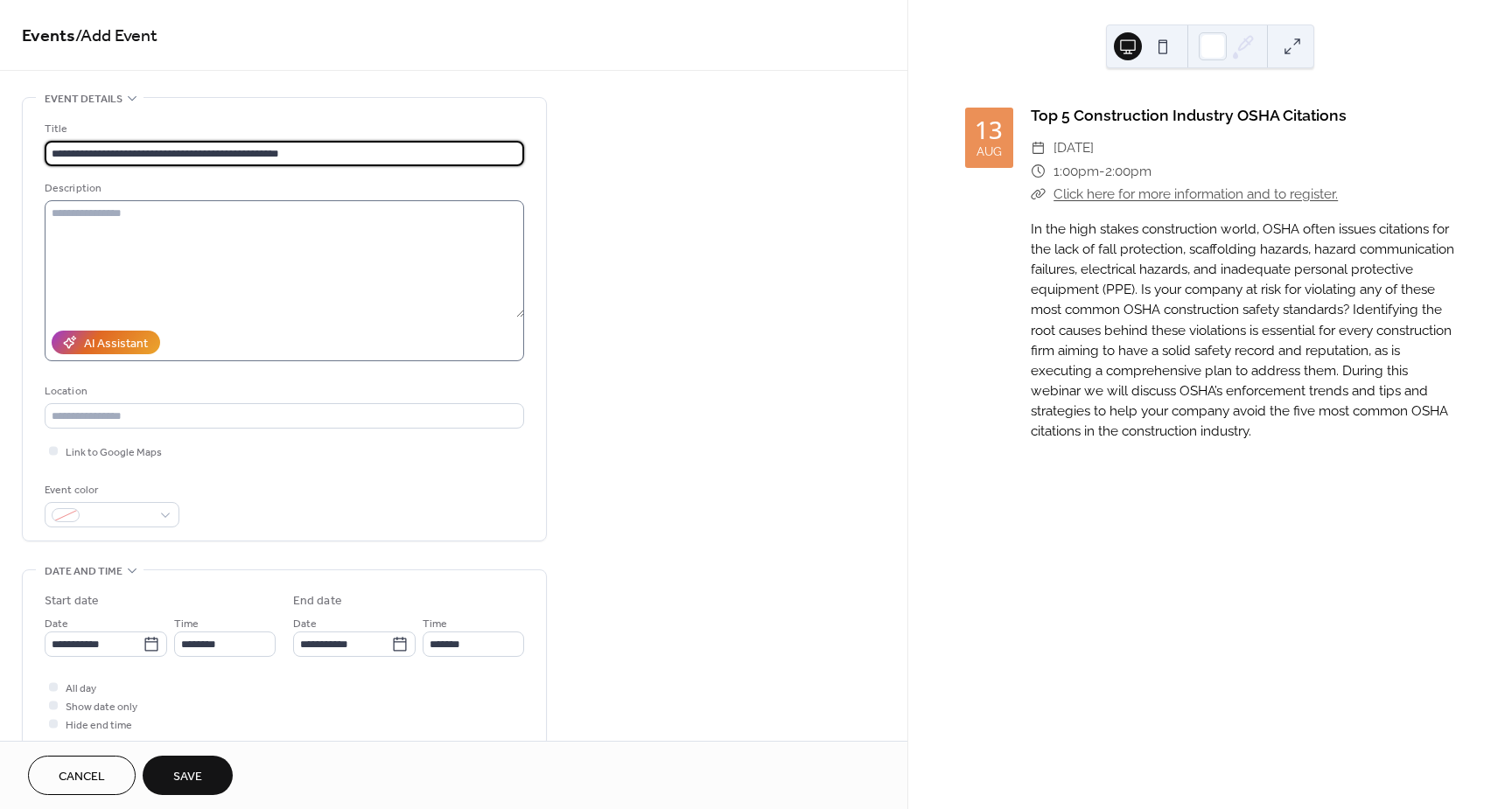 type on "**********" 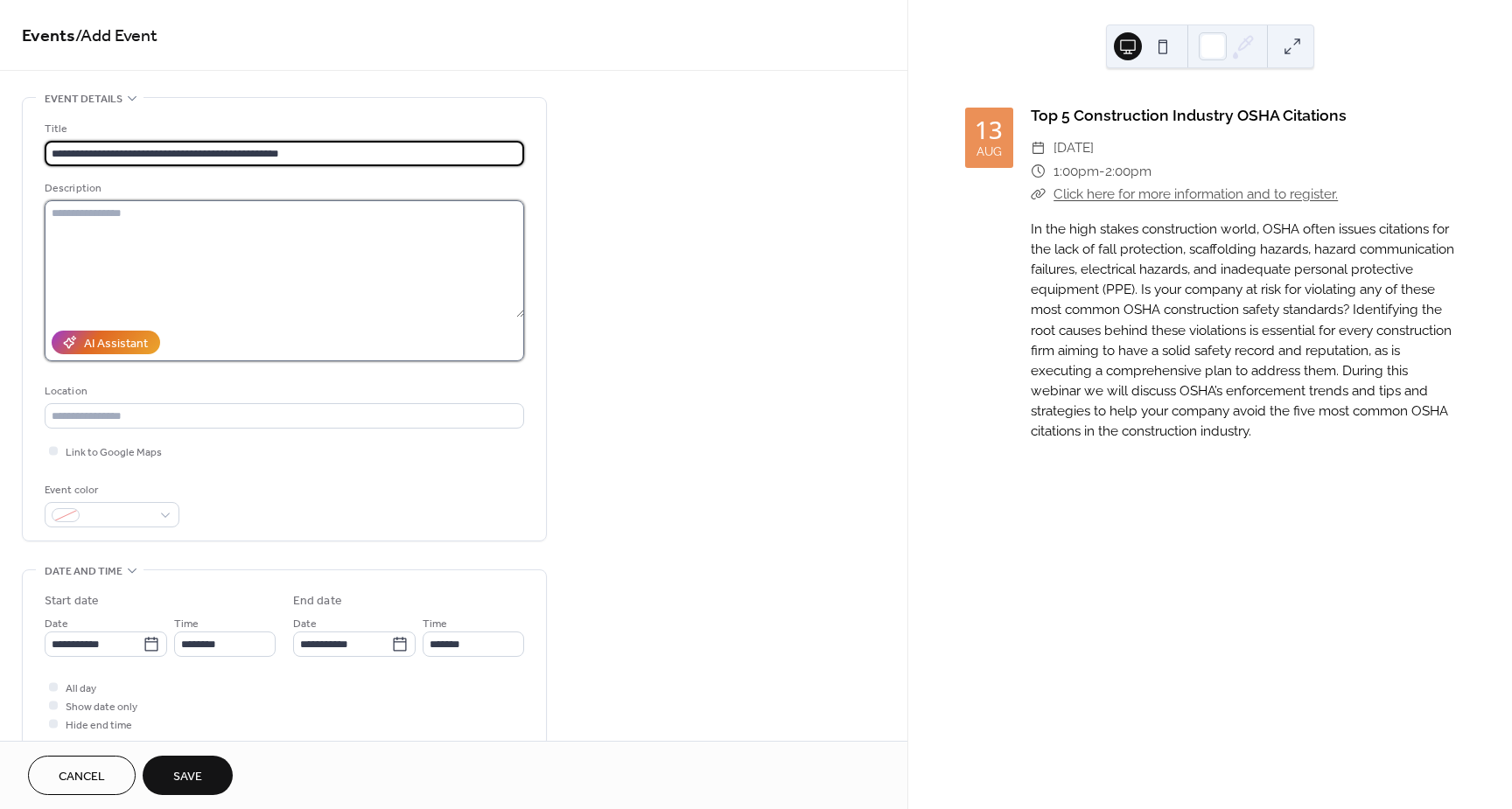 click at bounding box center (284, 259) 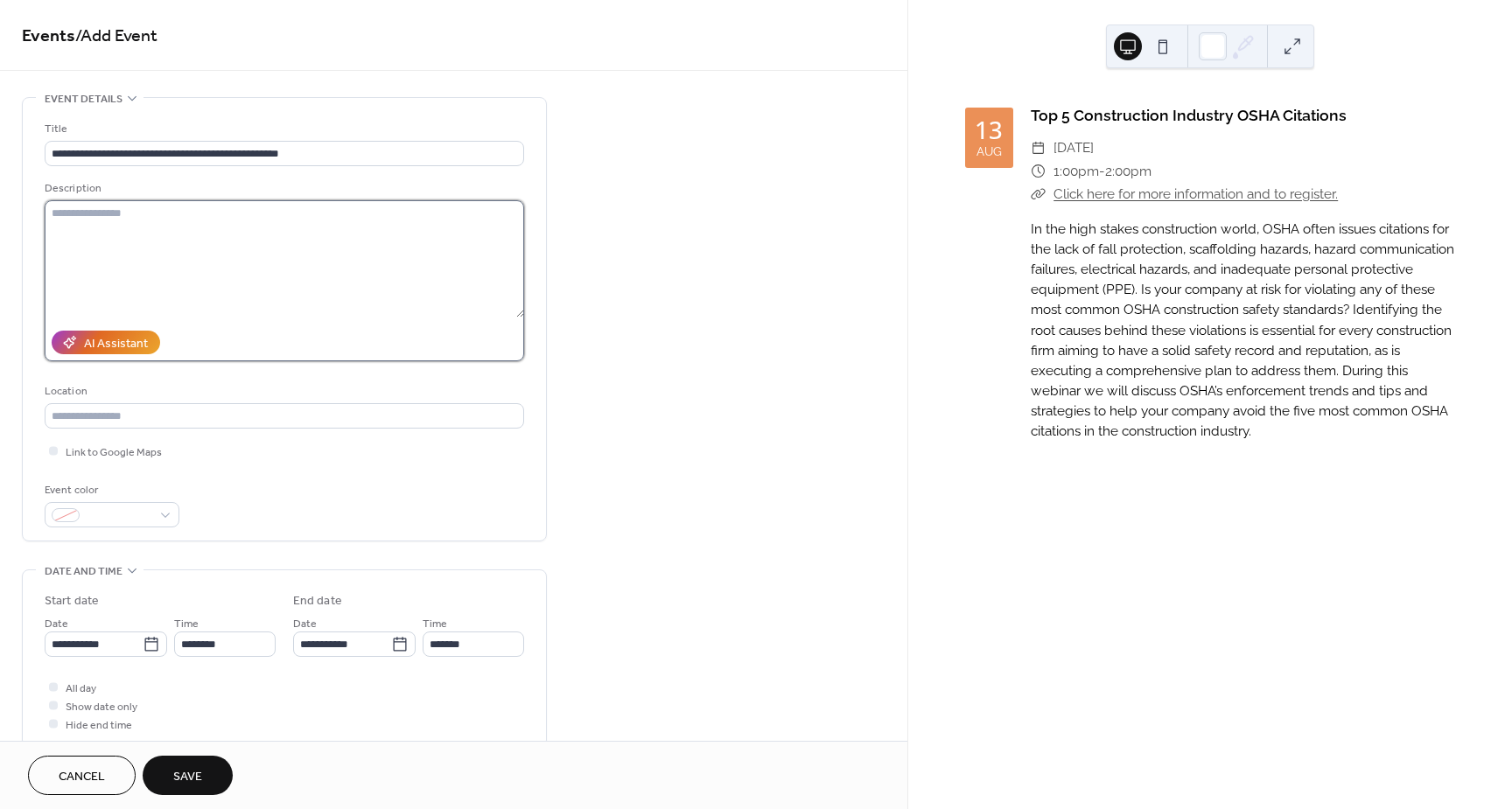 click at bounding box center [284, 259] 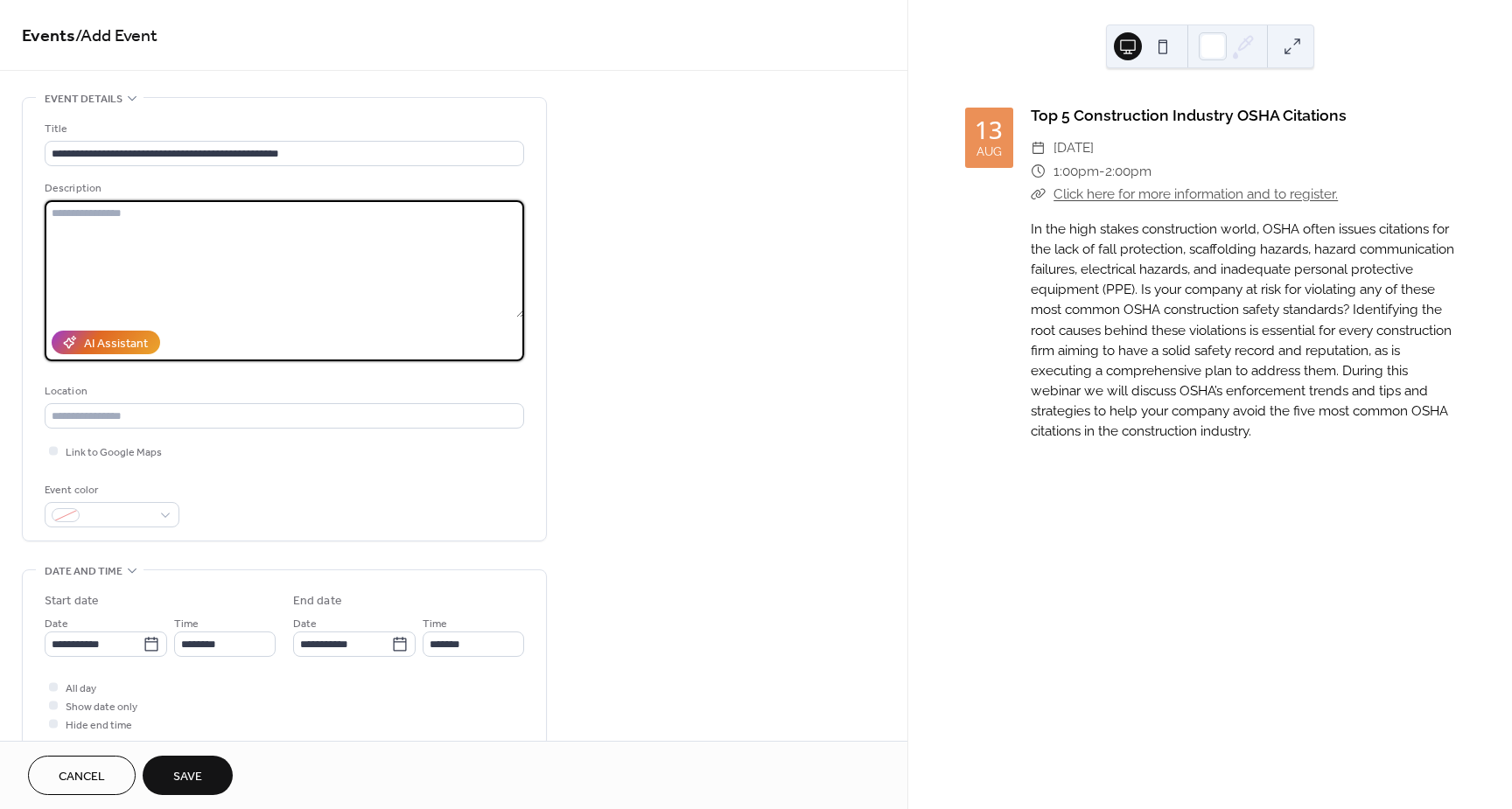 paste on "**********" 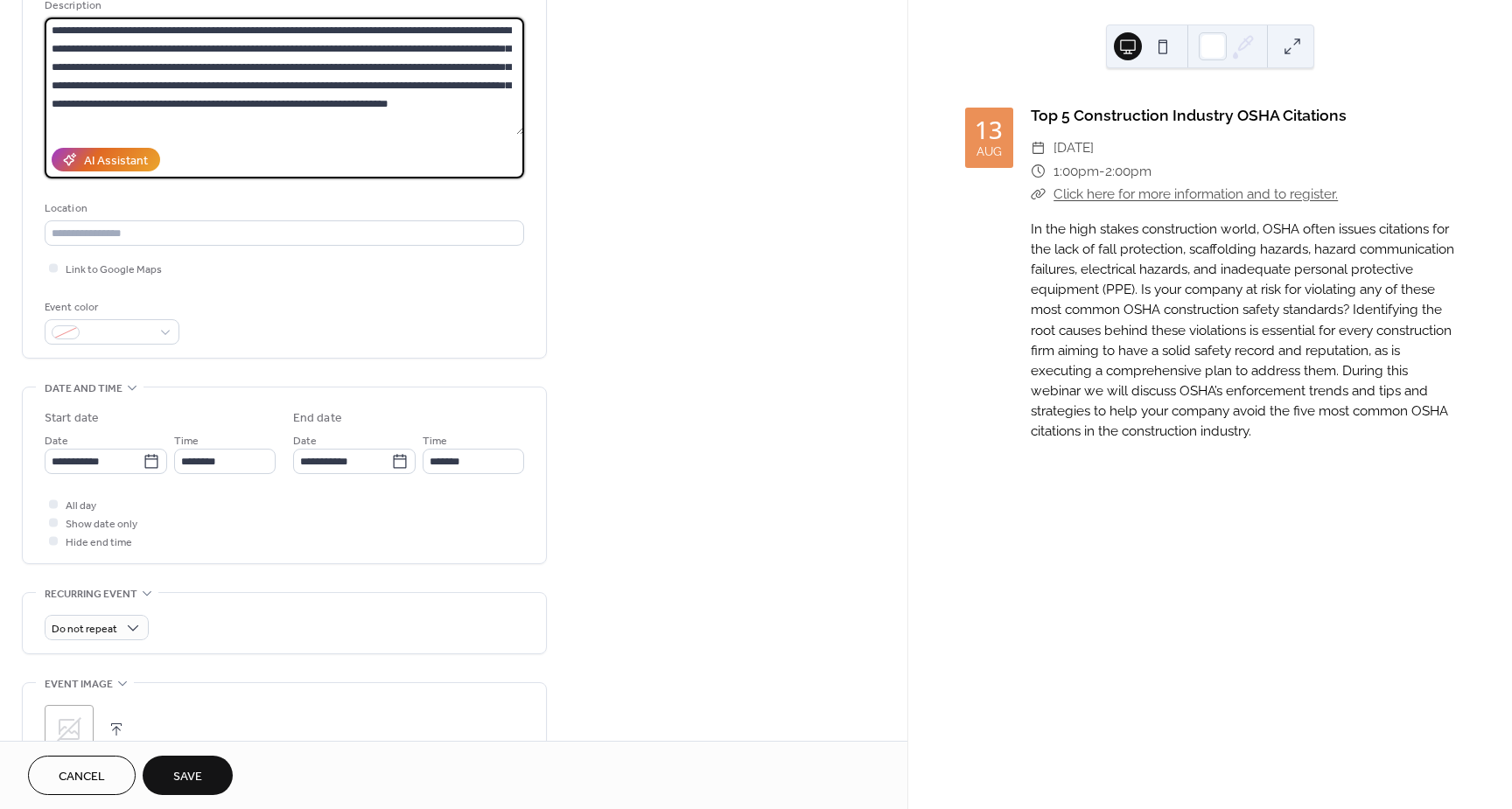 scroll, scrollTop: 262, scrollLeft: 0, axis: vertical 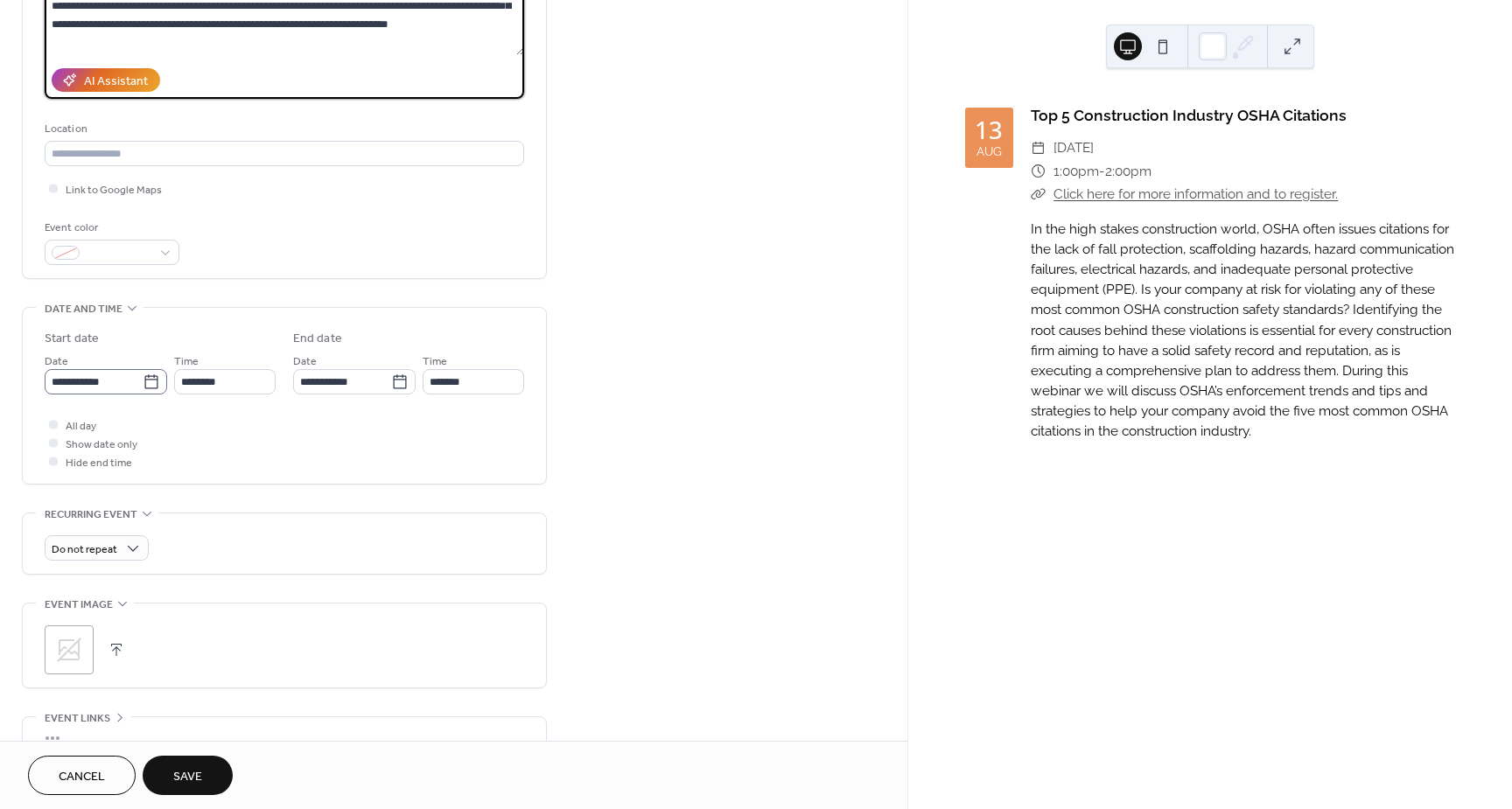 type on "**********" 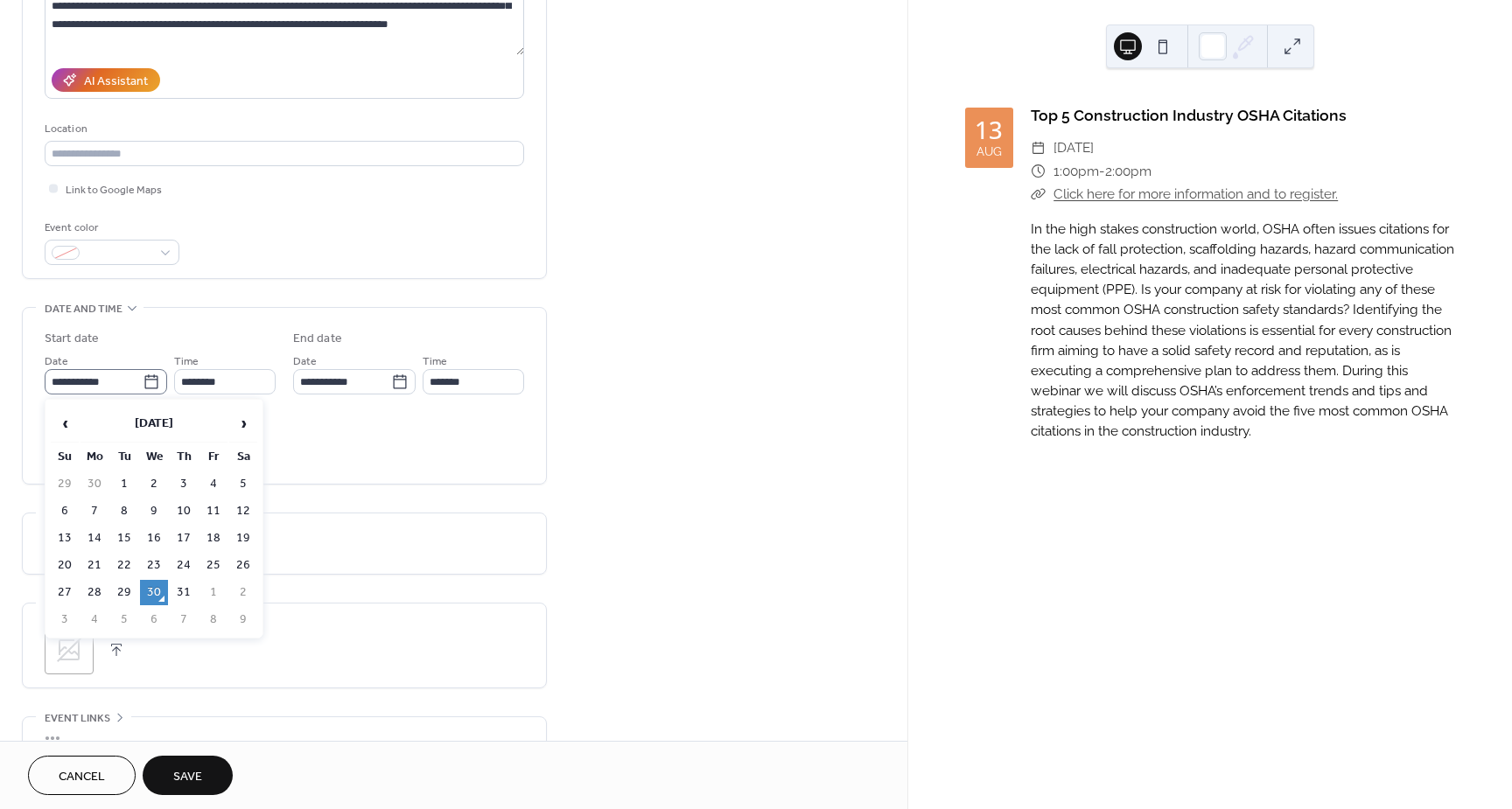click 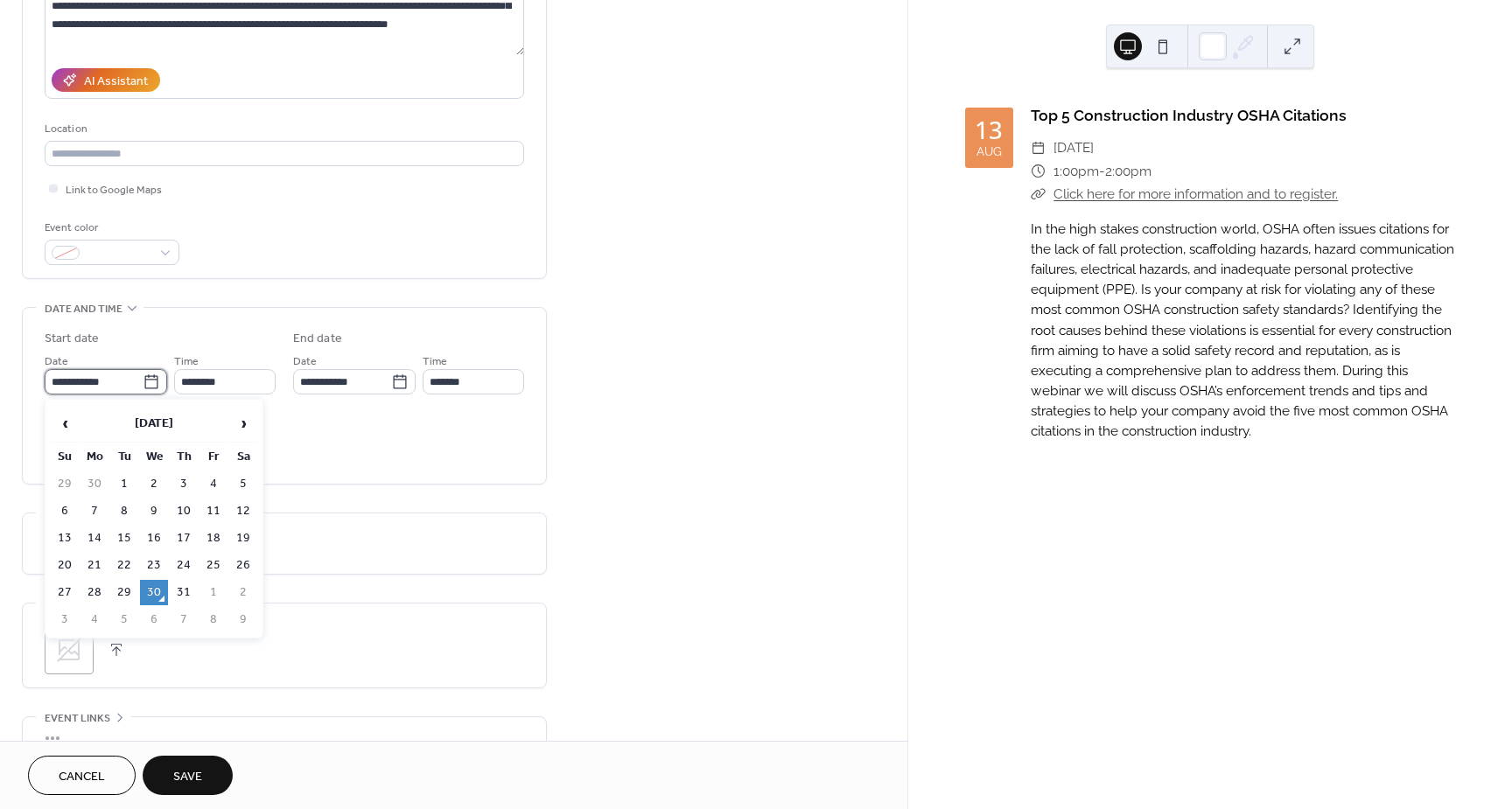 click on "**********" at bounding box center [94, 381] 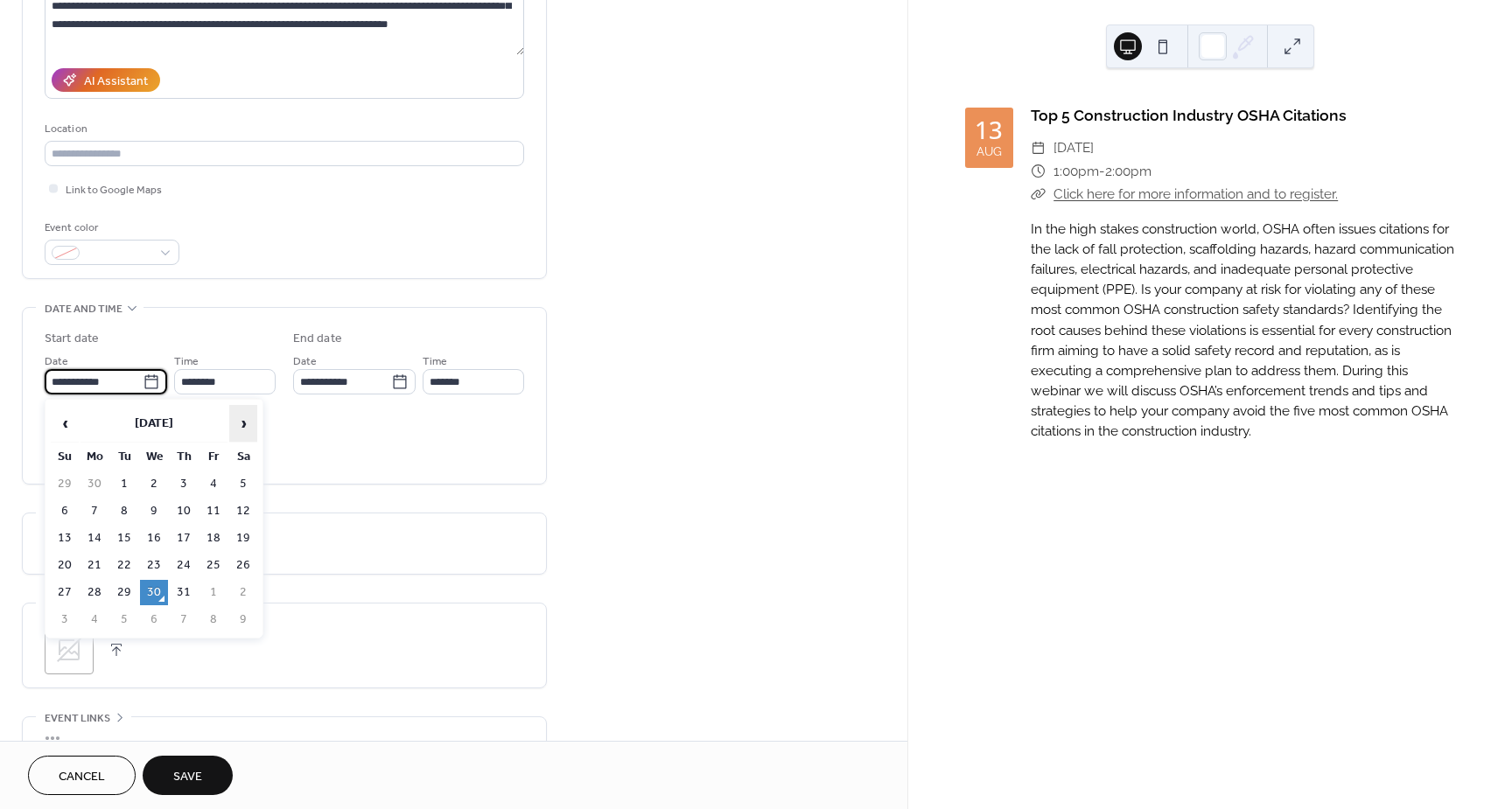click on "›" at bounding box center [243, 423] 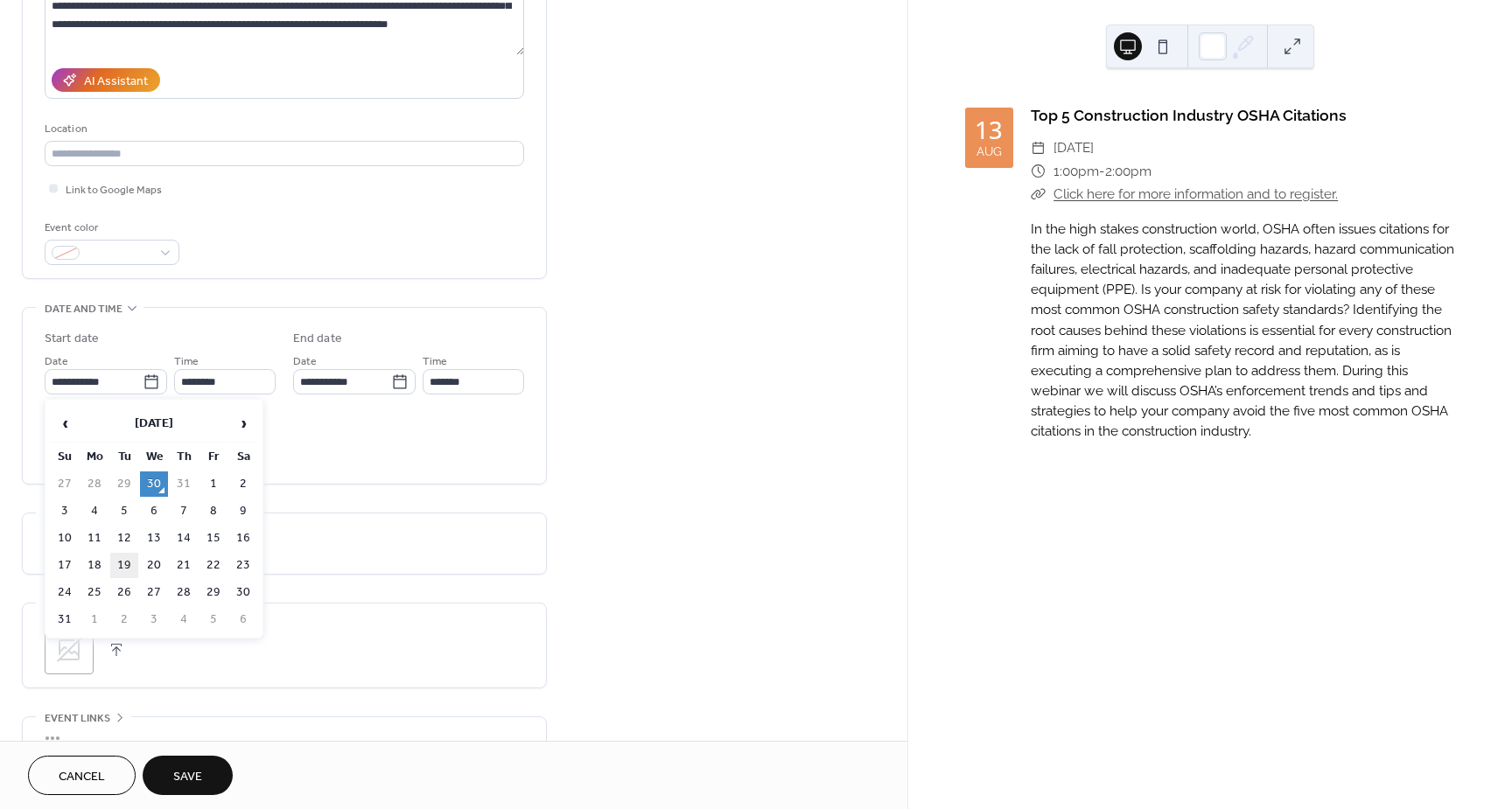 click on "19" at bounding box center (124, 565) 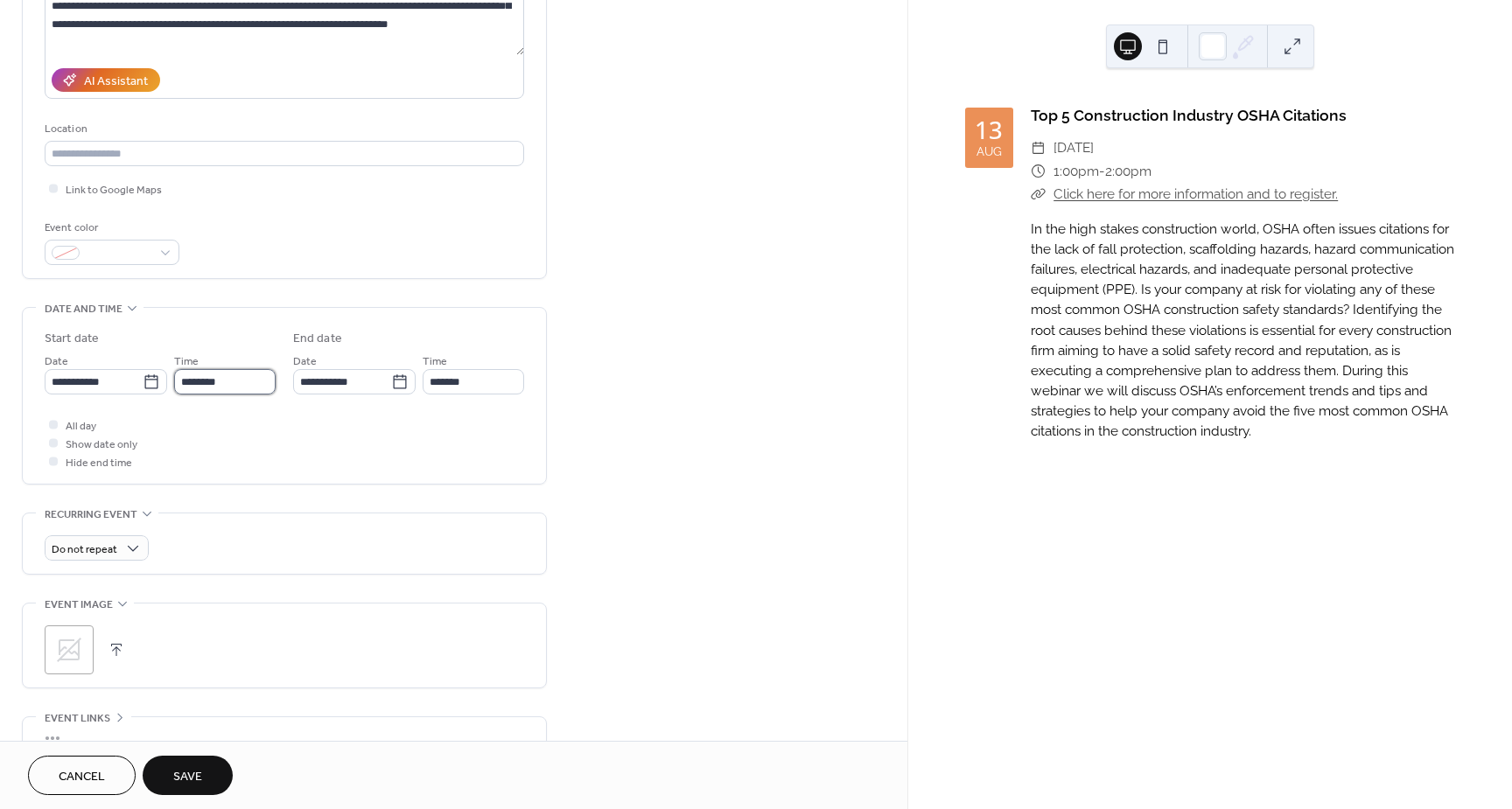 click on "********" at bounding box center [225, 381] 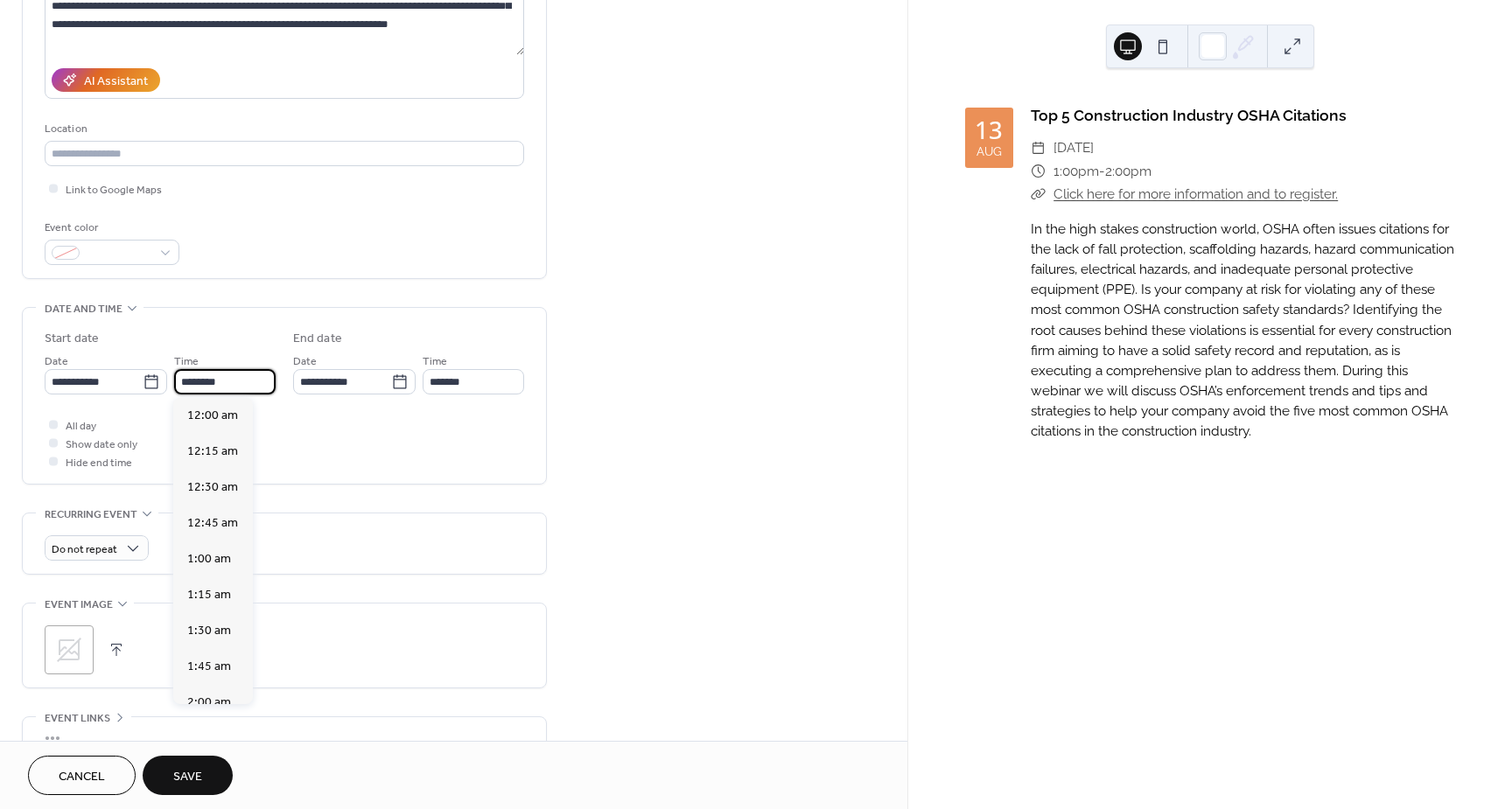 scroll, scrollTop: 1721, scrollLeft: 0, axis: vertical 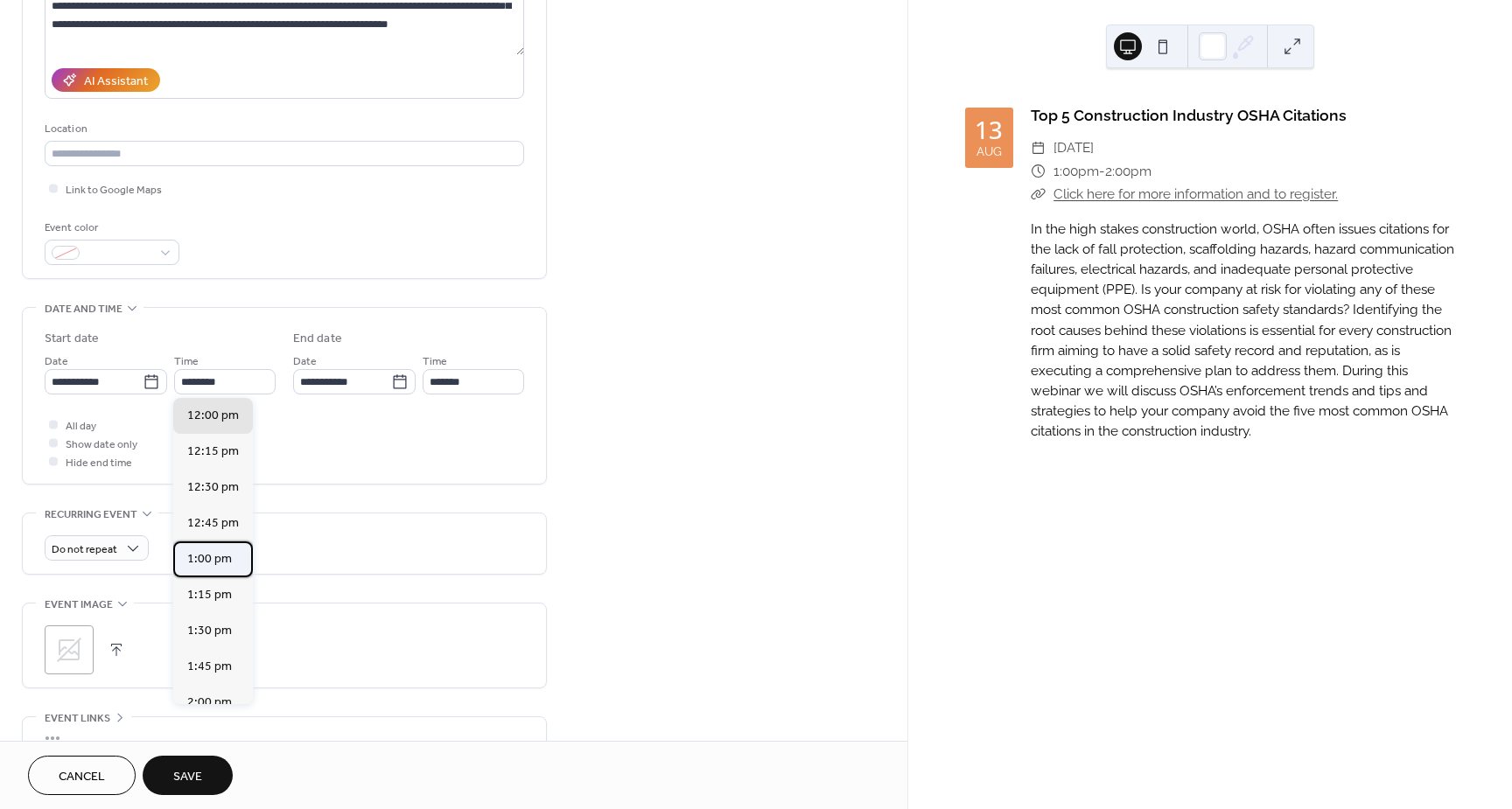 drag, startPoint x: 220, startPoint y: 558, endPoint x: 239, endPoint y: 547, distance: 21.954498 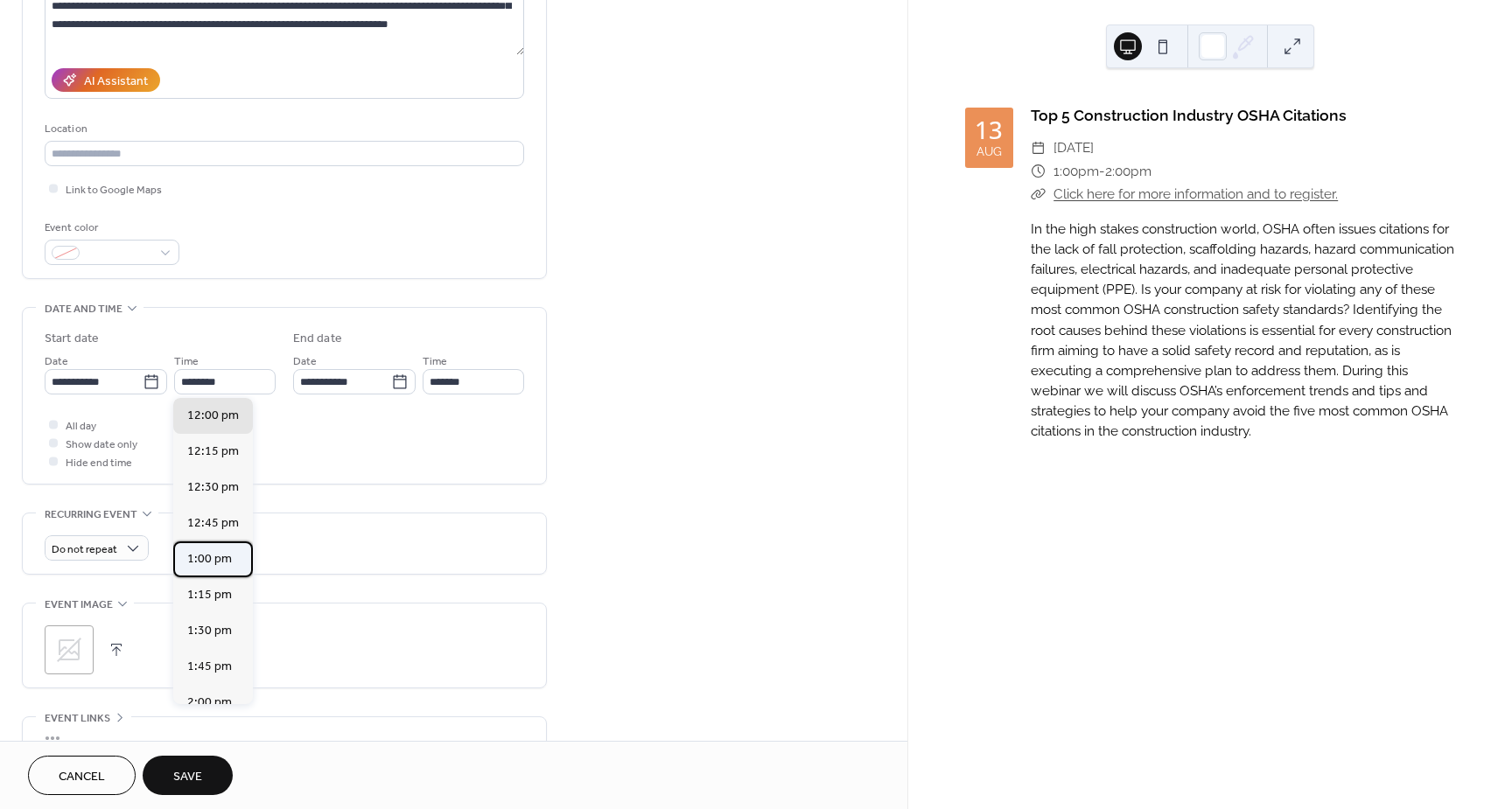 click on "1:00 pm" at bounding box center [209, 559] 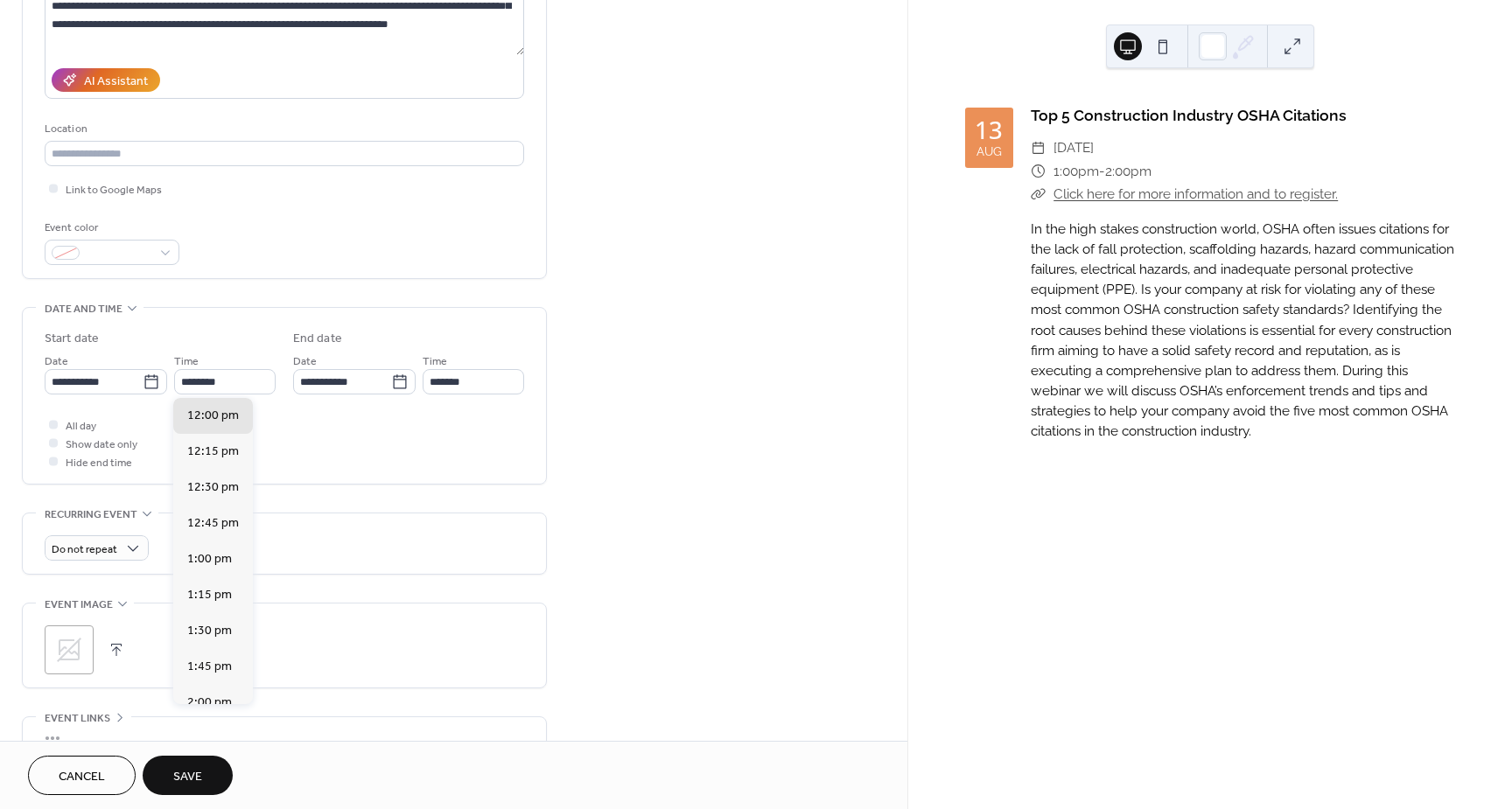 type on "*******" 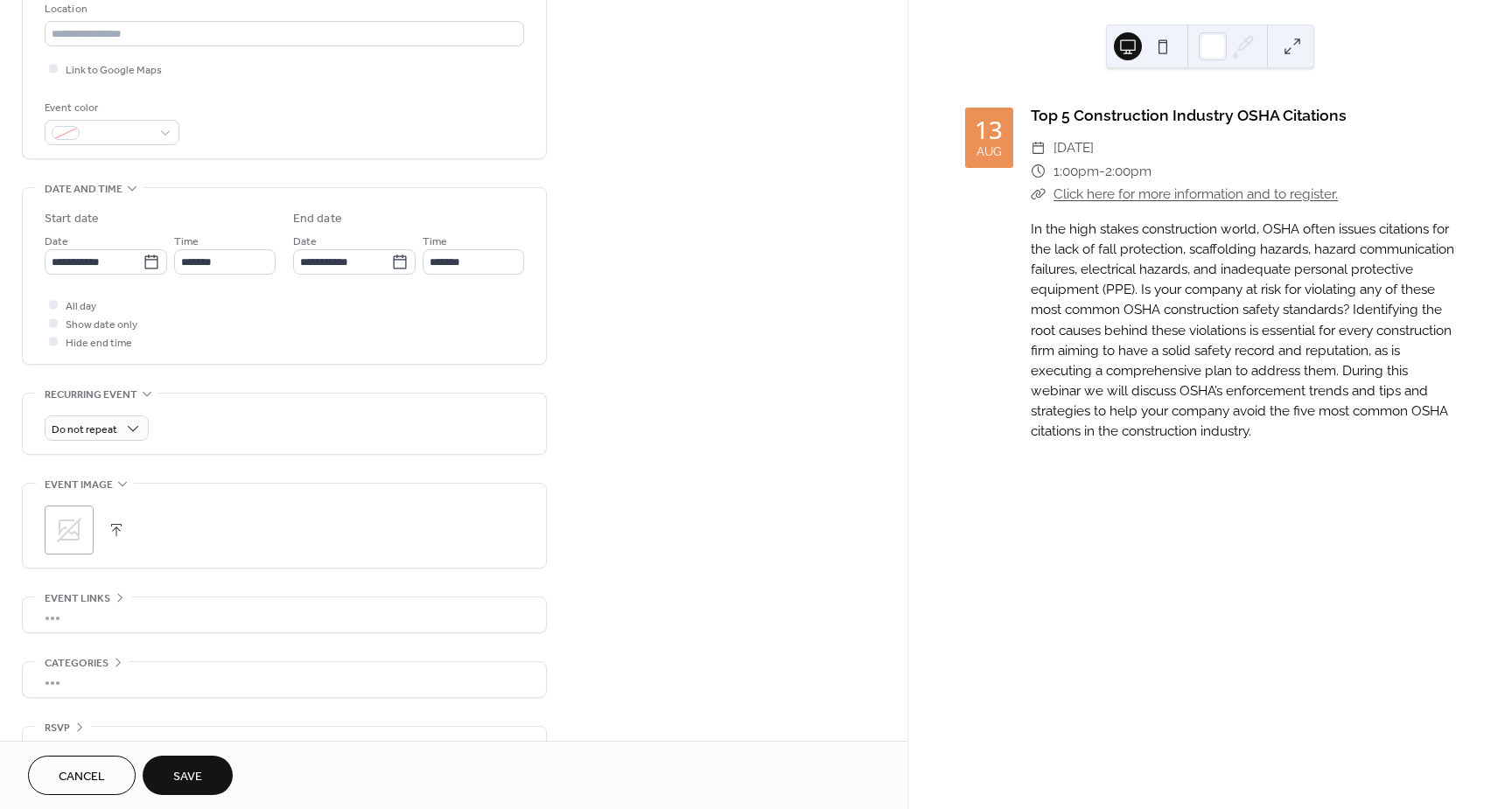 scroll, scrollTop: 422, scrollLeft: 0, axis: vertical 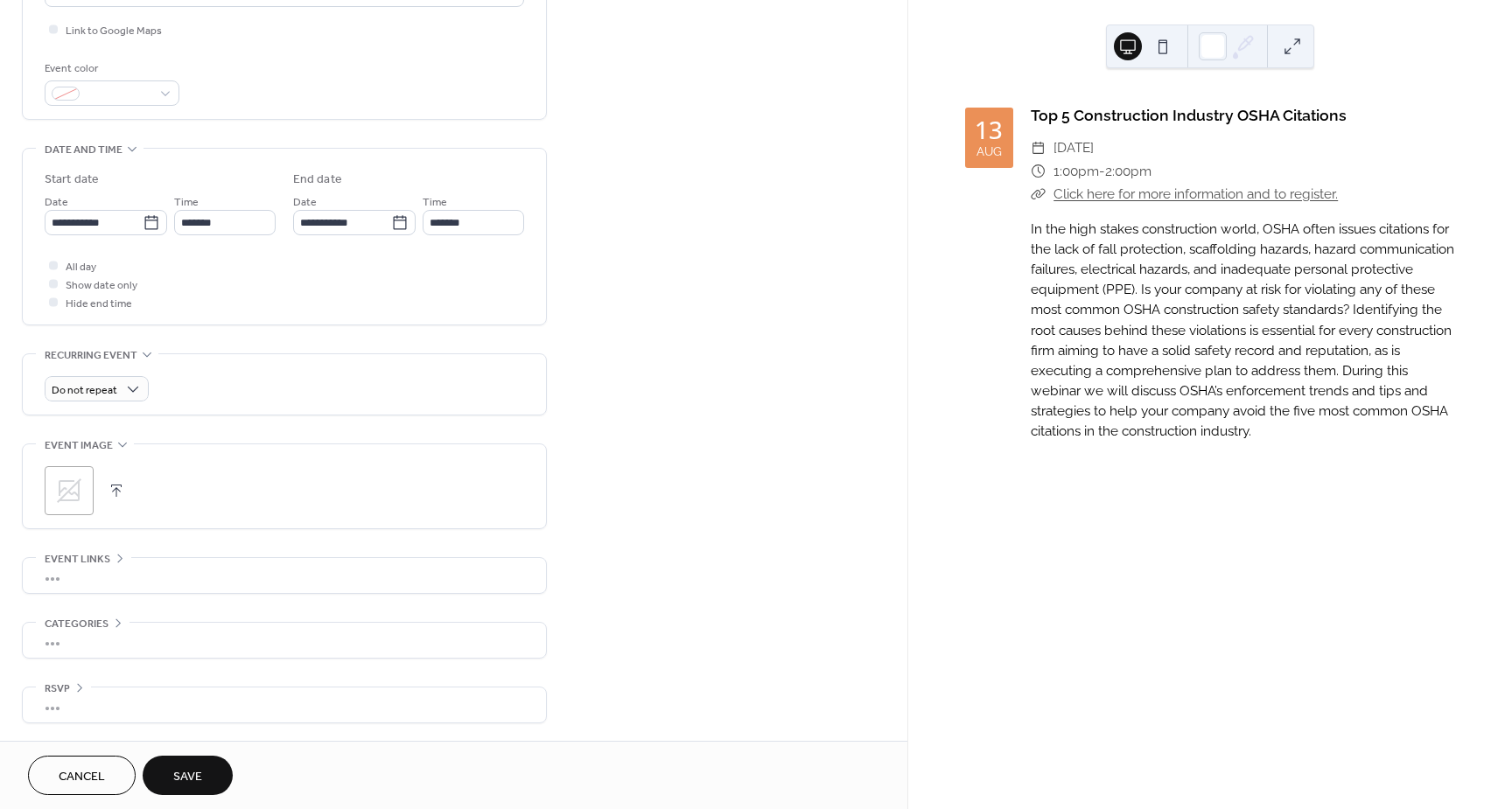 click on "•••" at bounding box center [284, 575] 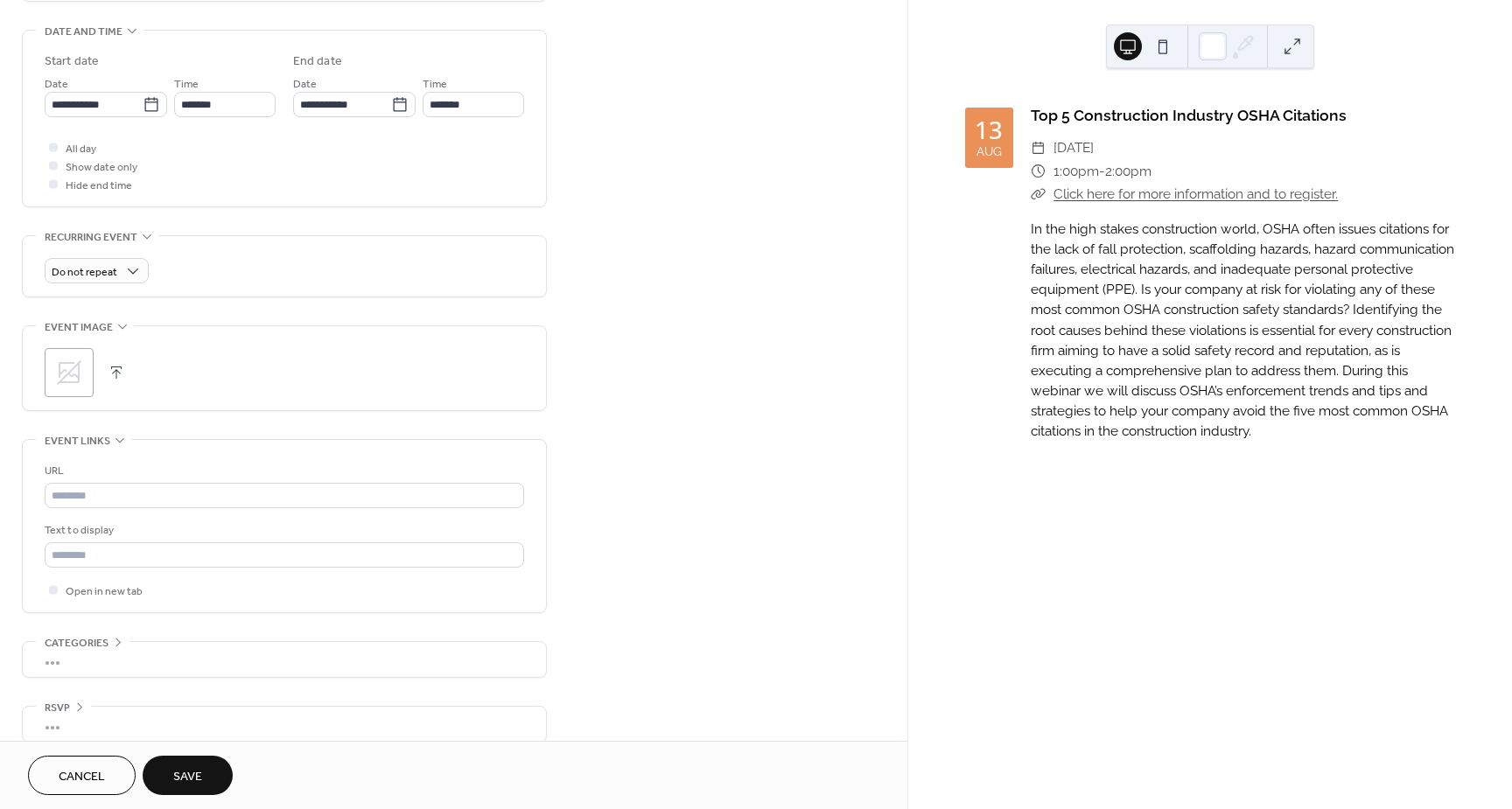 scroll, scrollTop: 559, scrollLeft: 0, axis: vertical 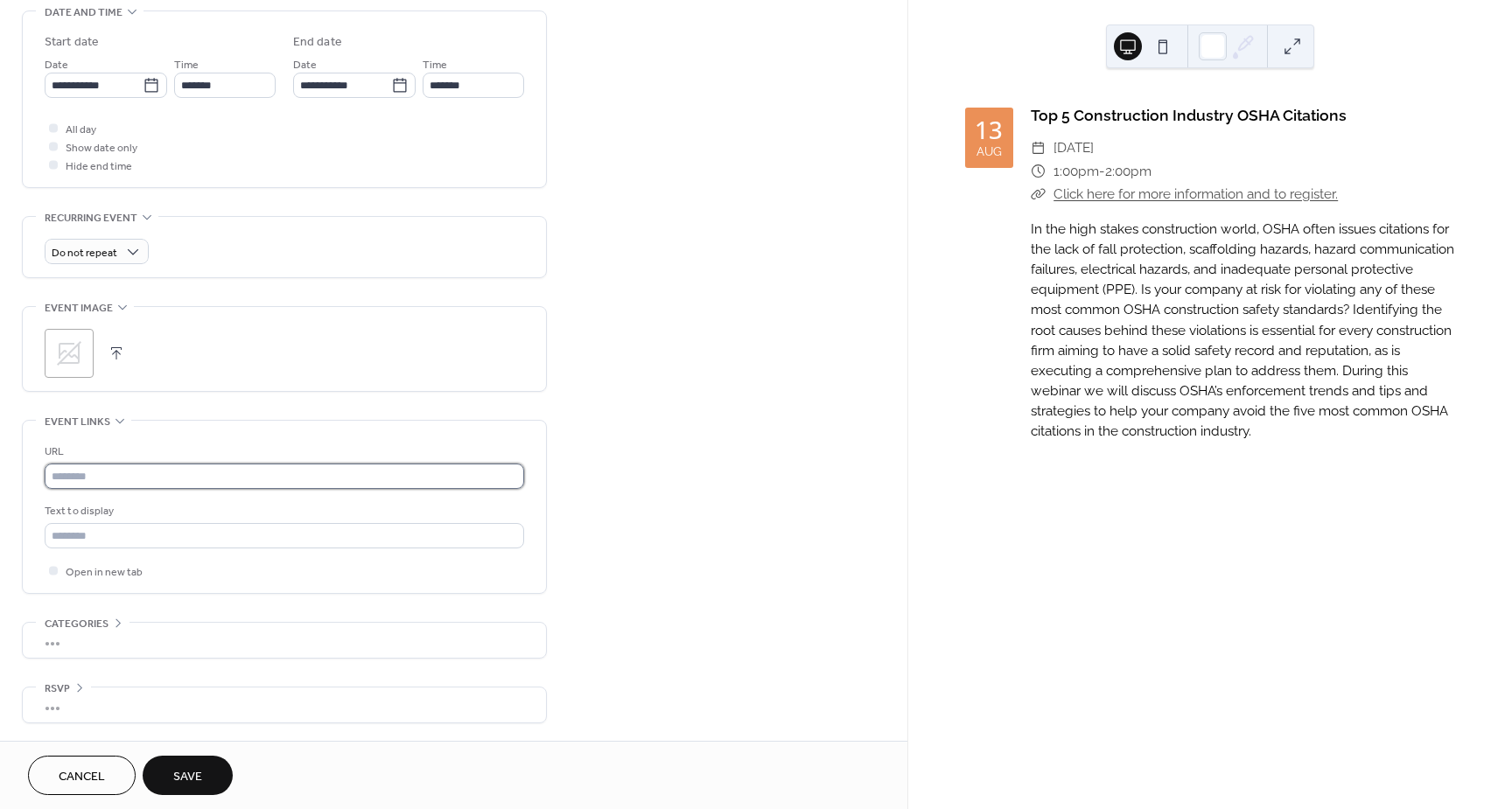 click at bounding box center [284, 476] 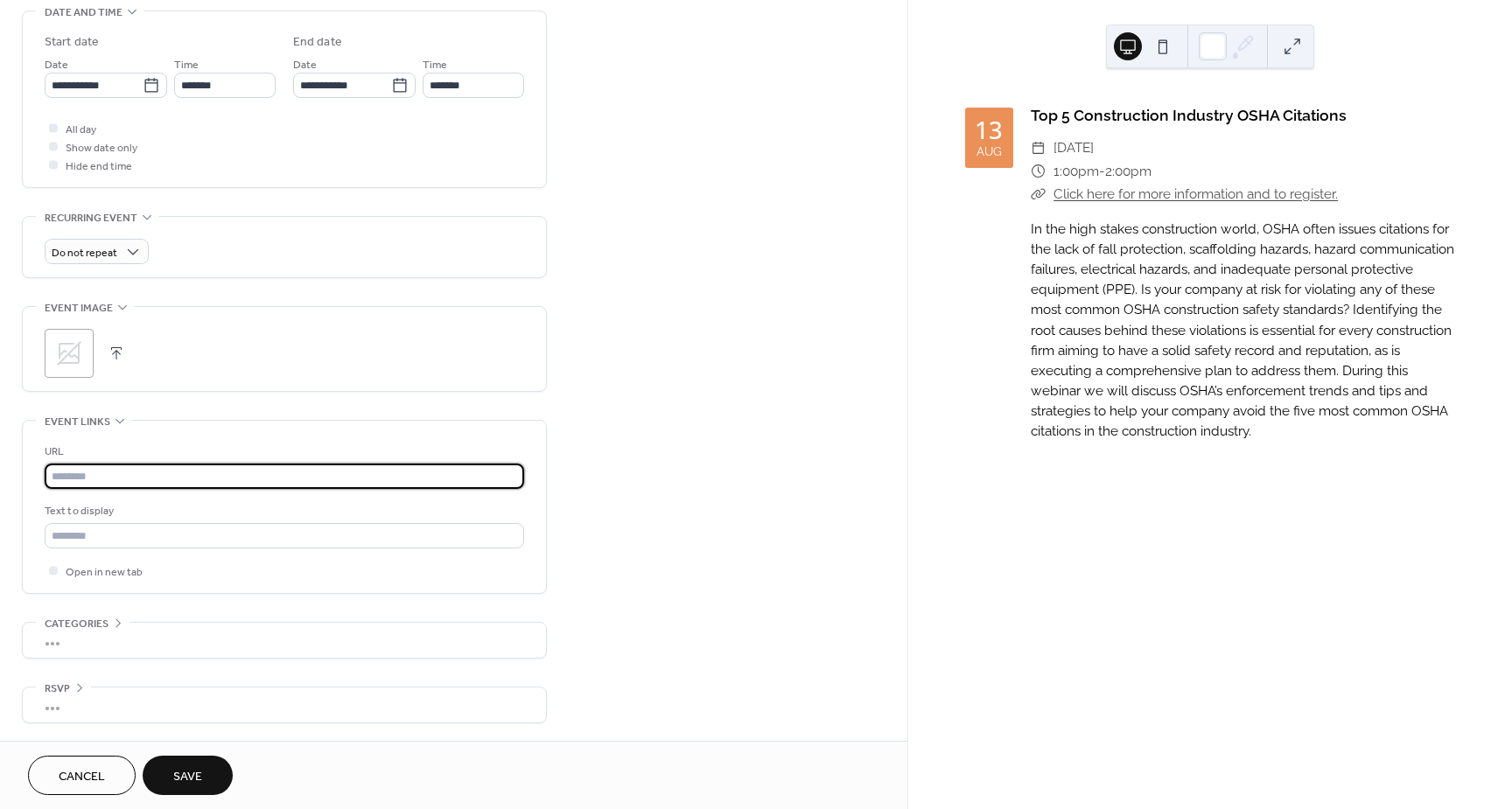 paste on "**********" 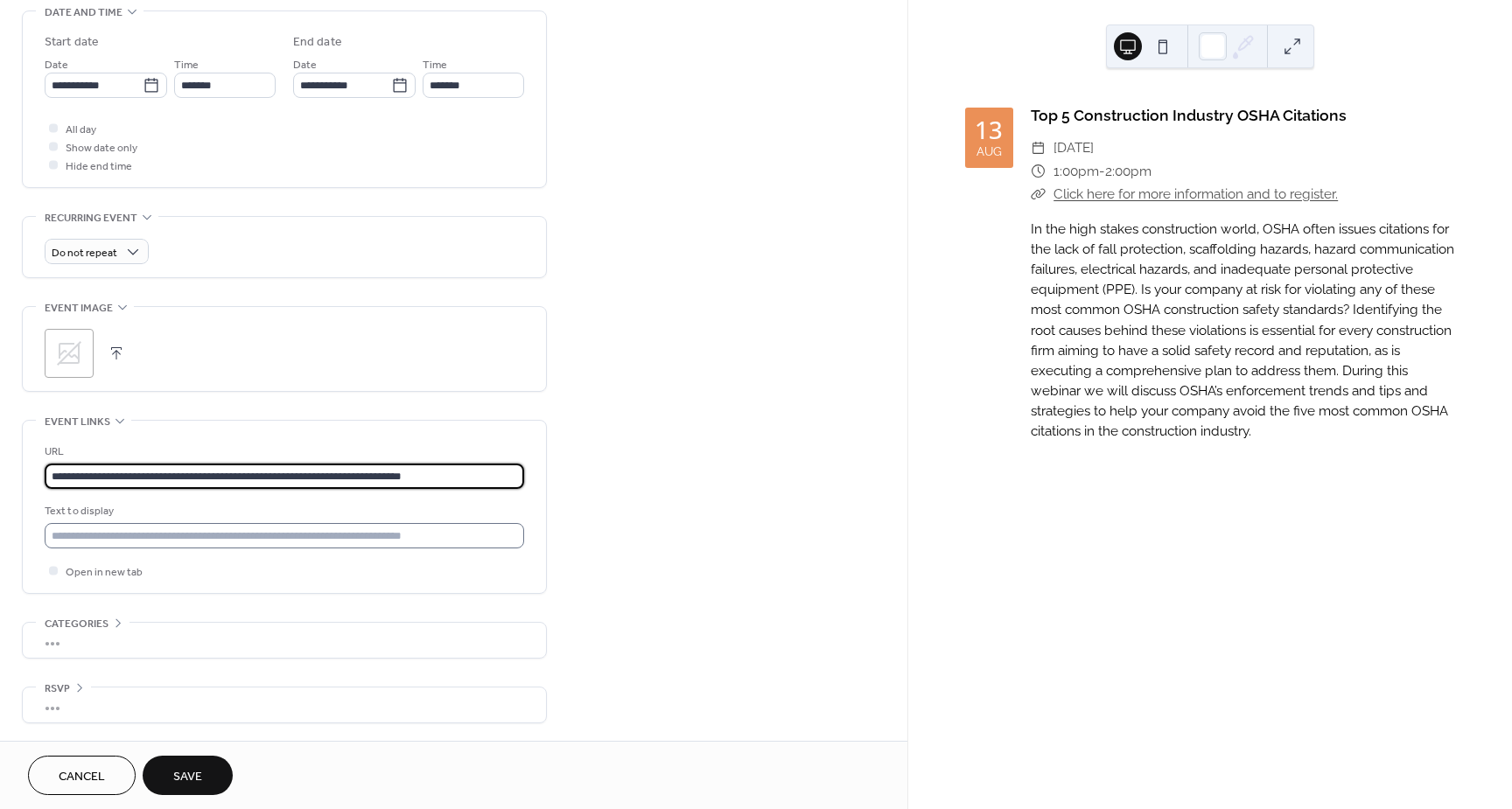 type on "**********" 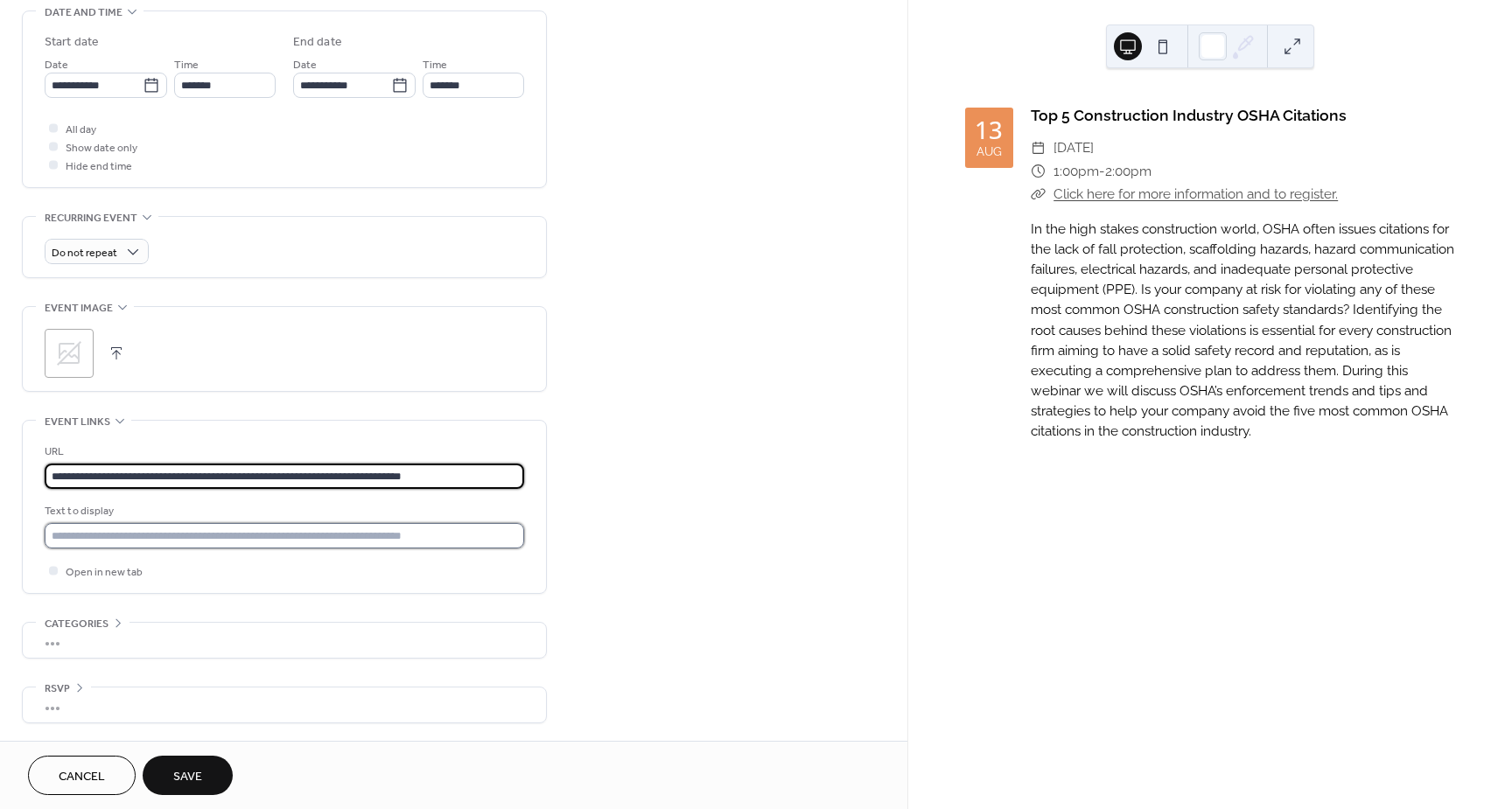 click at bounding box center [284, 535] 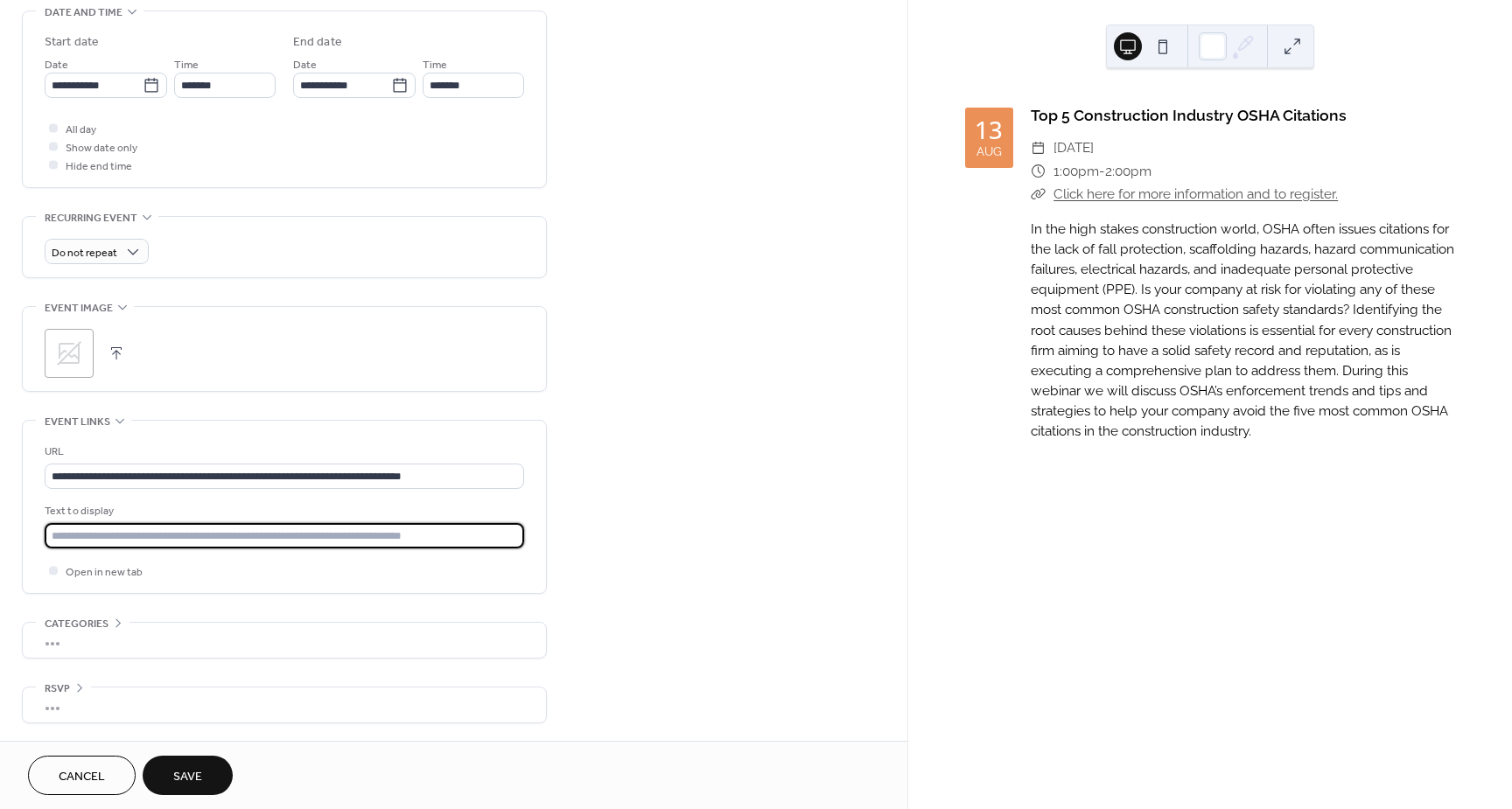 type on "**********" 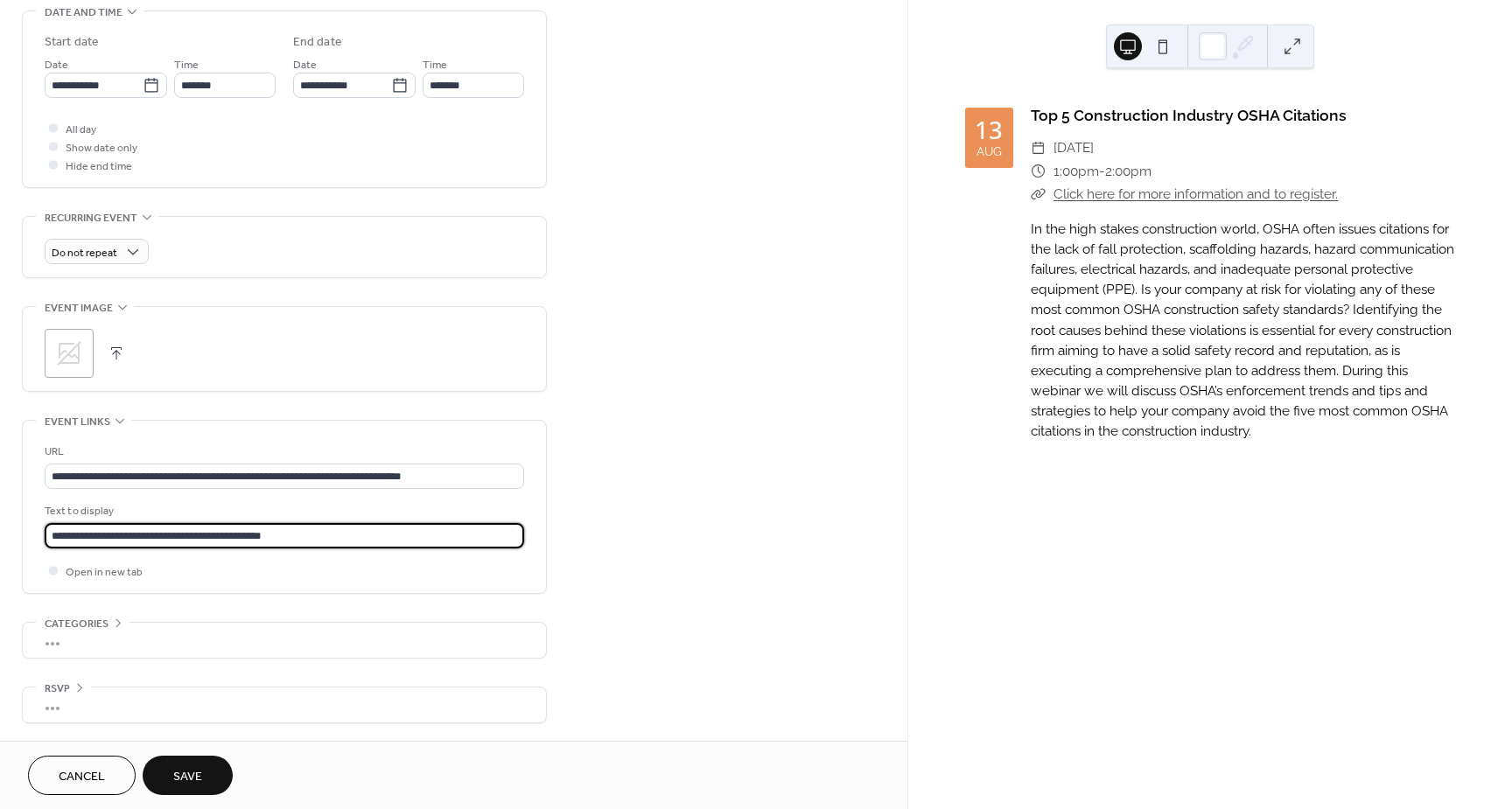 click on "Save" at bounding box center (187, 777) 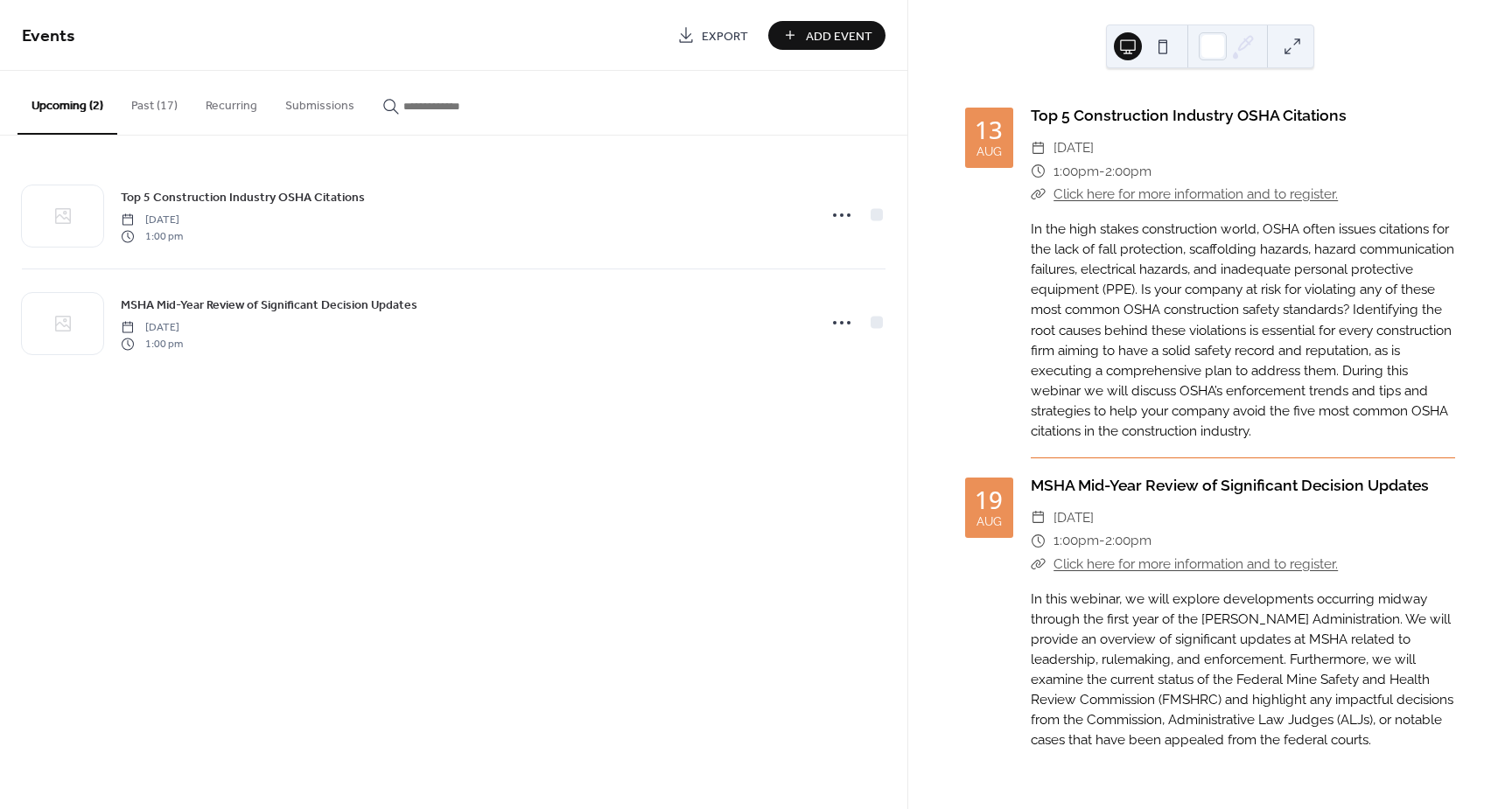 click on "Add Event" at bounding box center (827, 35) 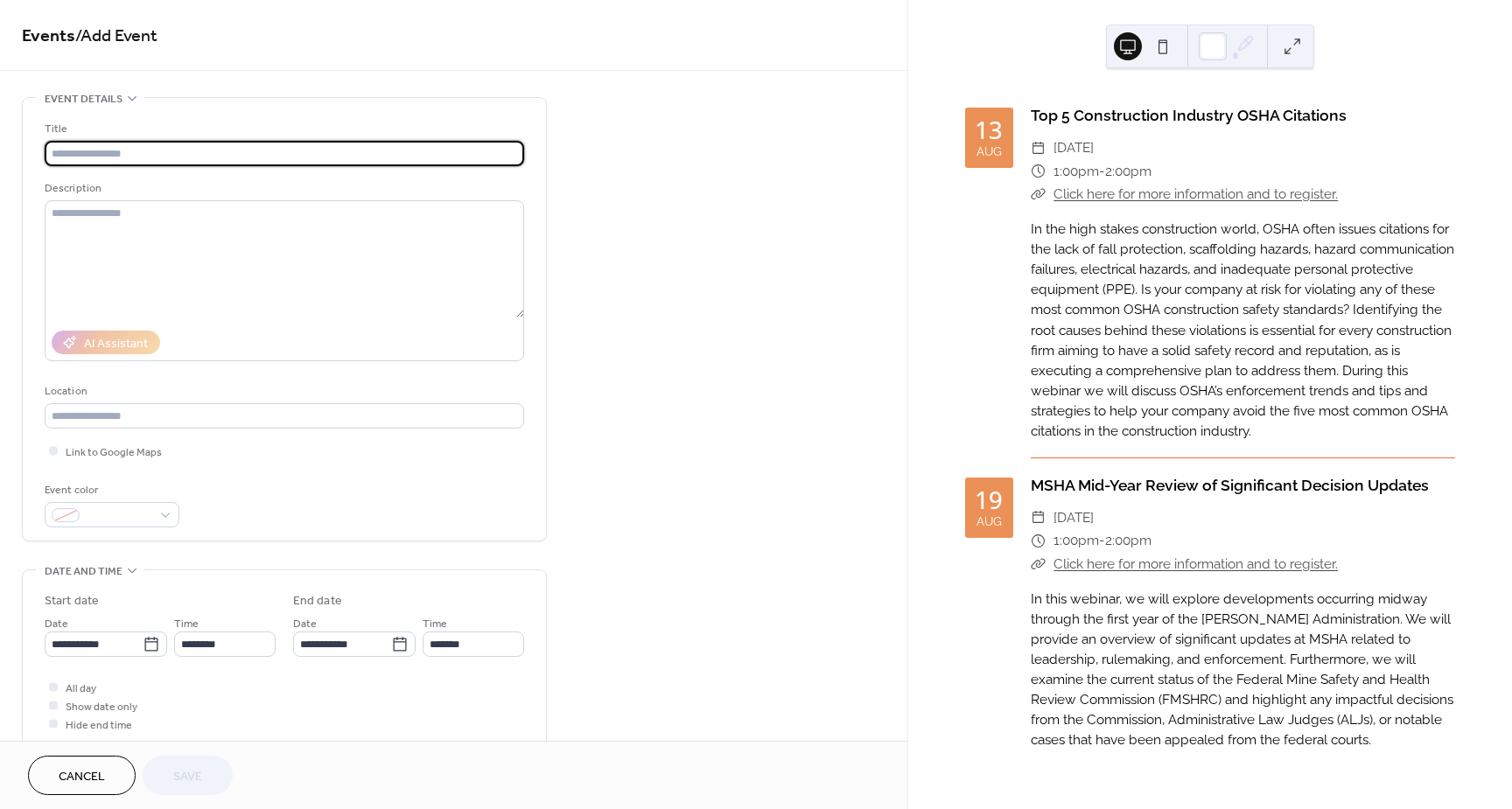 click at bounding box center [284, 153] 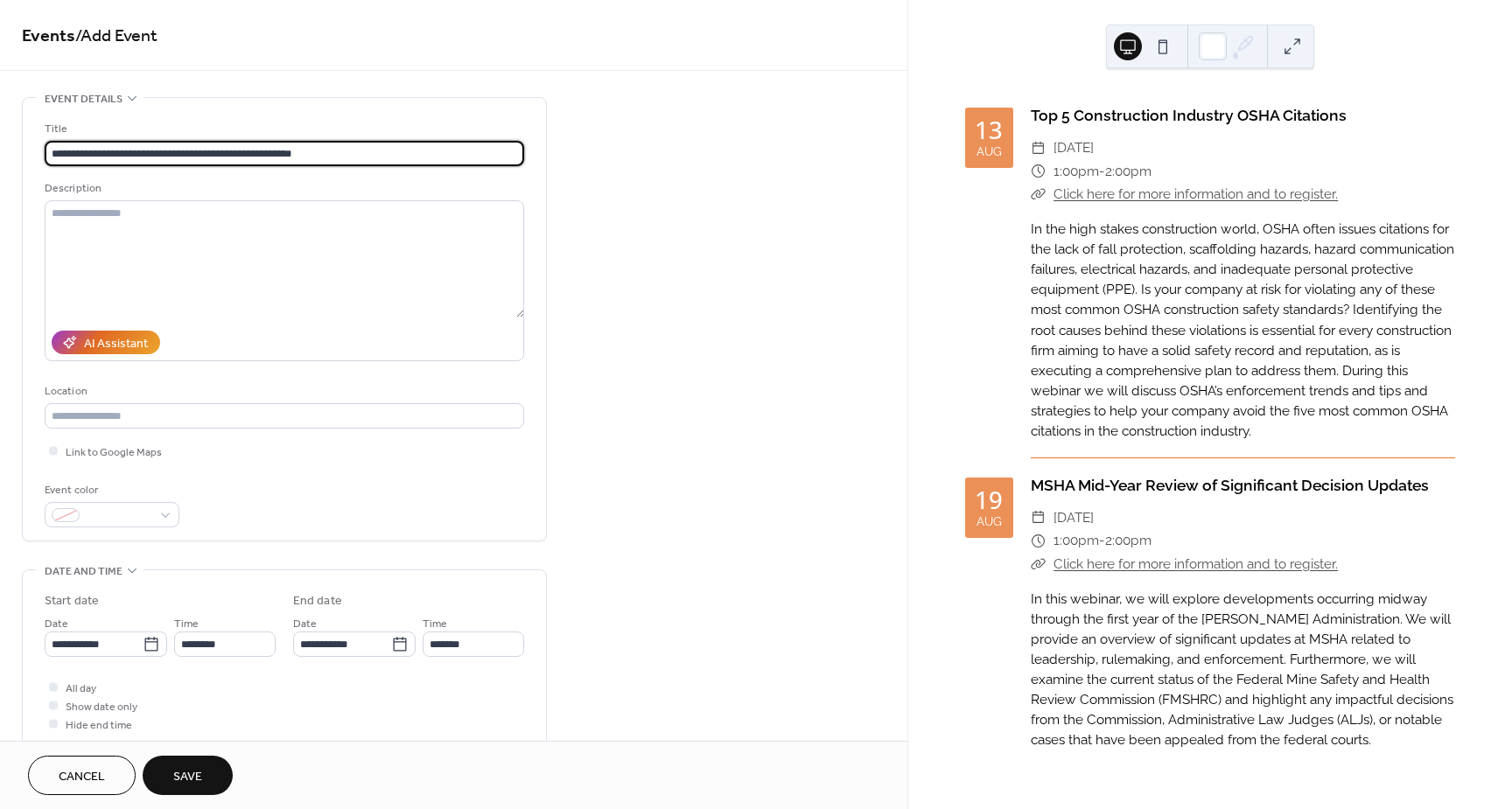 type on "**********" 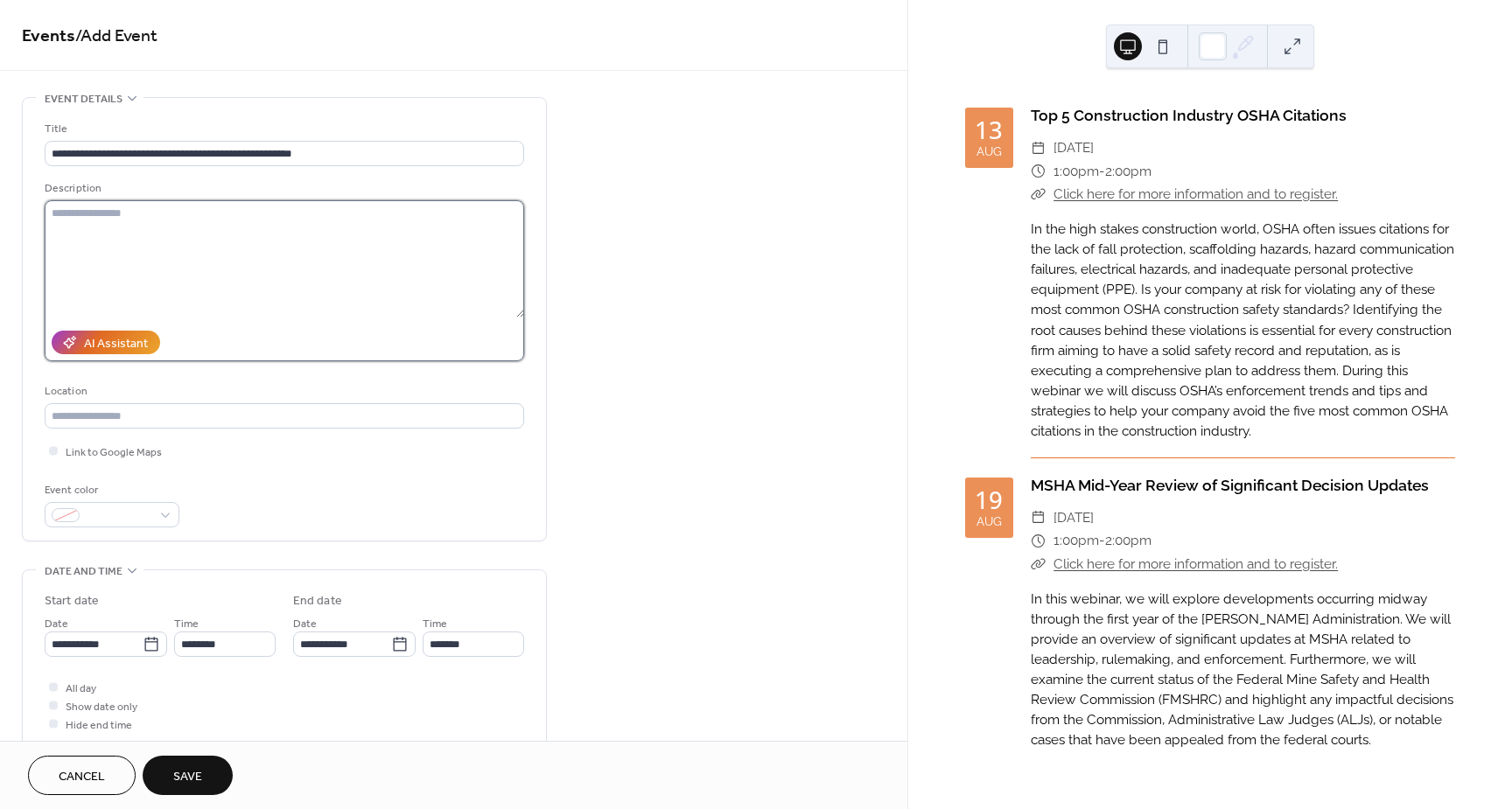 click at bounding box center (284, 259) 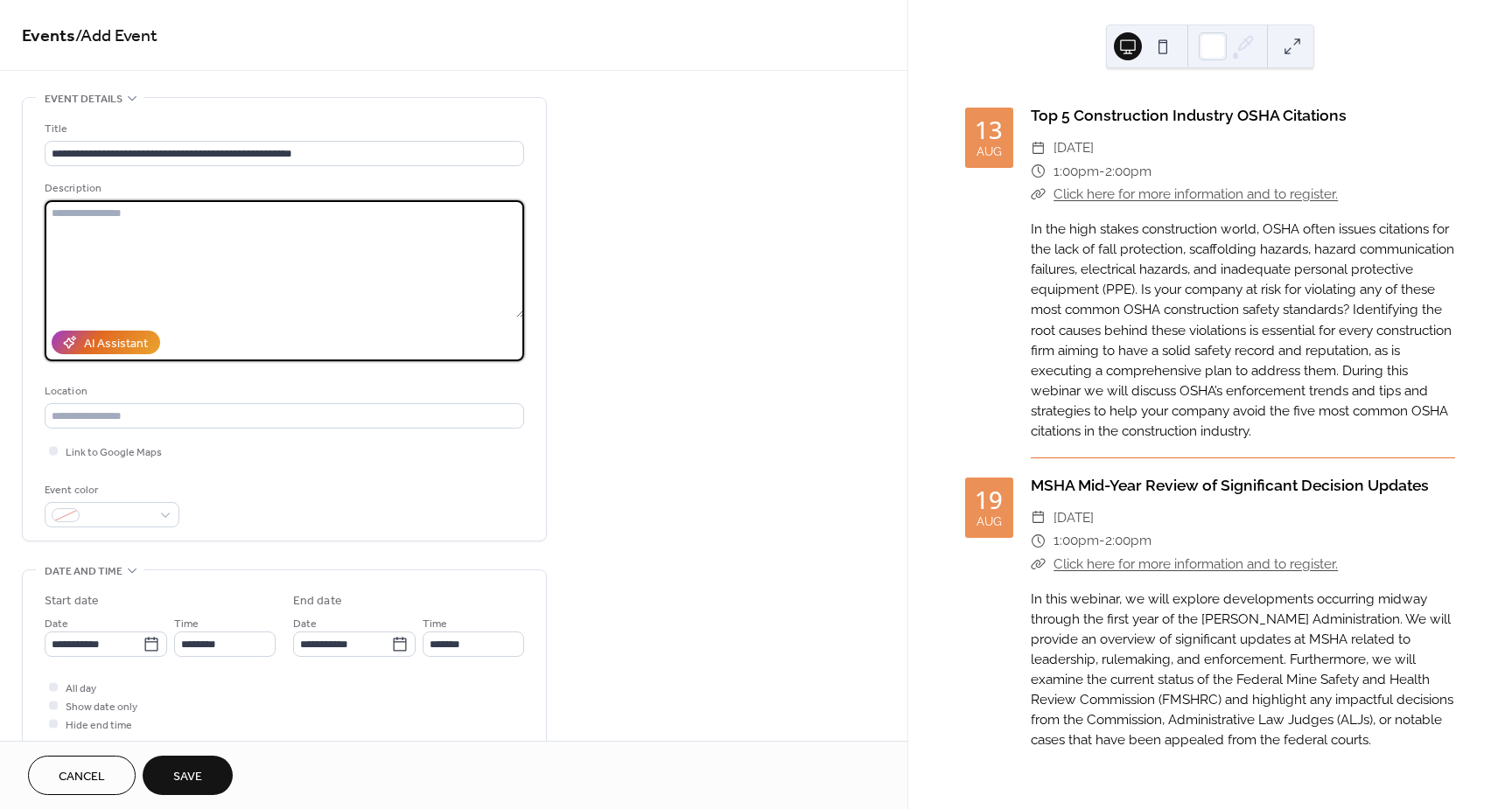 paste on "**********" 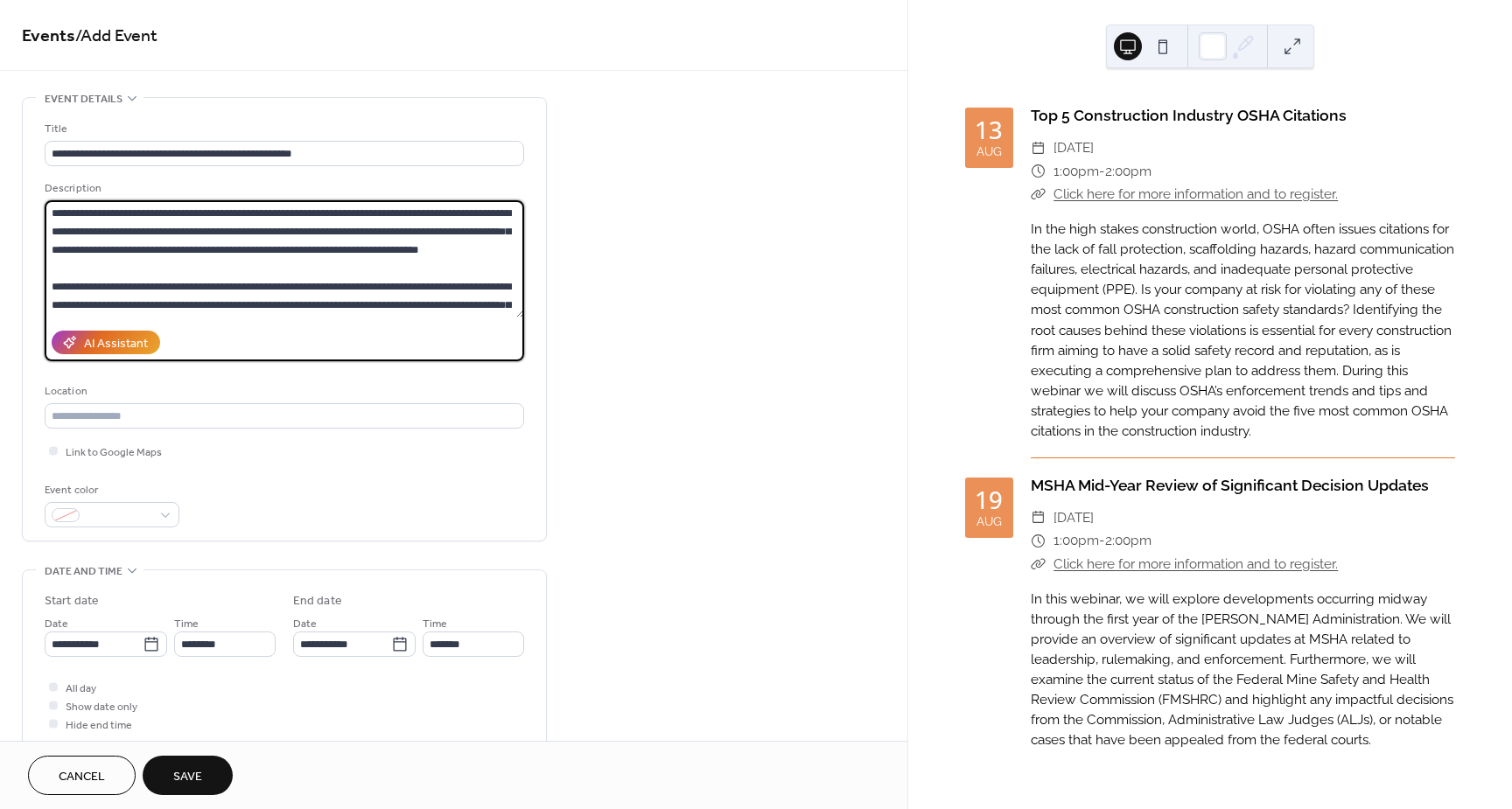 scroll, scrollTop: 34, scrollLeft: 0, axis: vertical 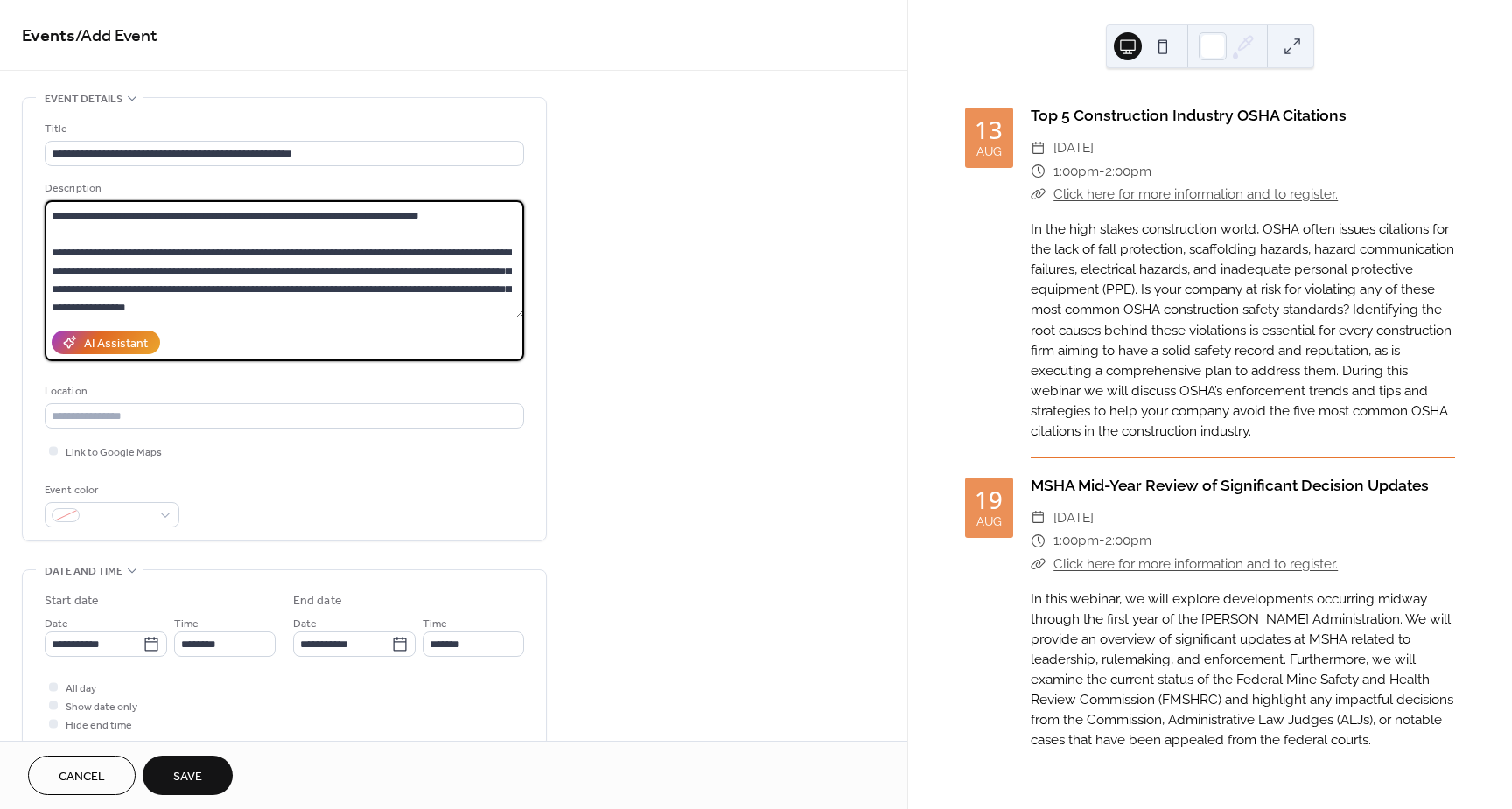click on "**********" at bounding box center (284, 259) 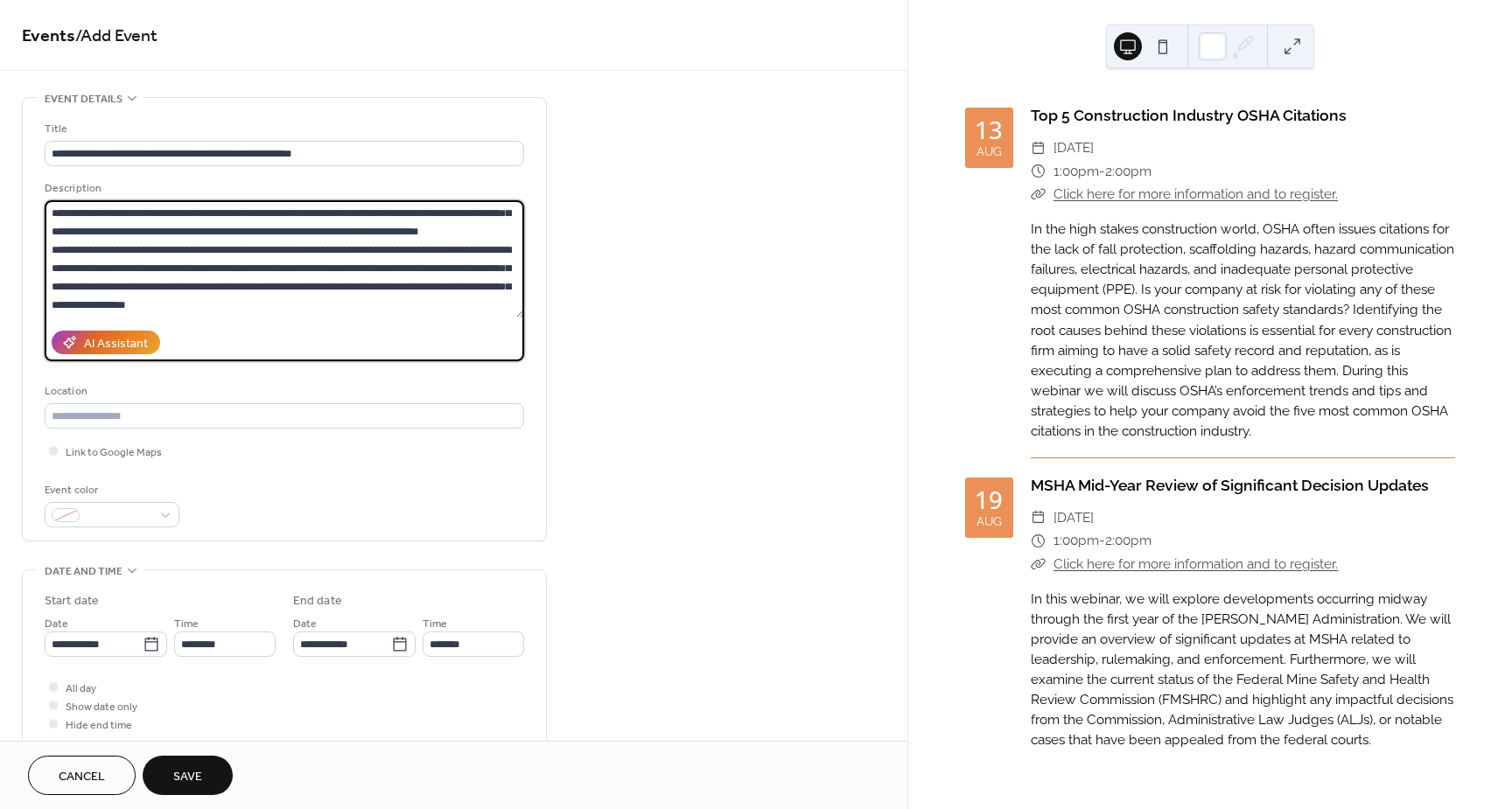 scroll, scrollTop: 18, scrollLeft: 0, axis: vertical 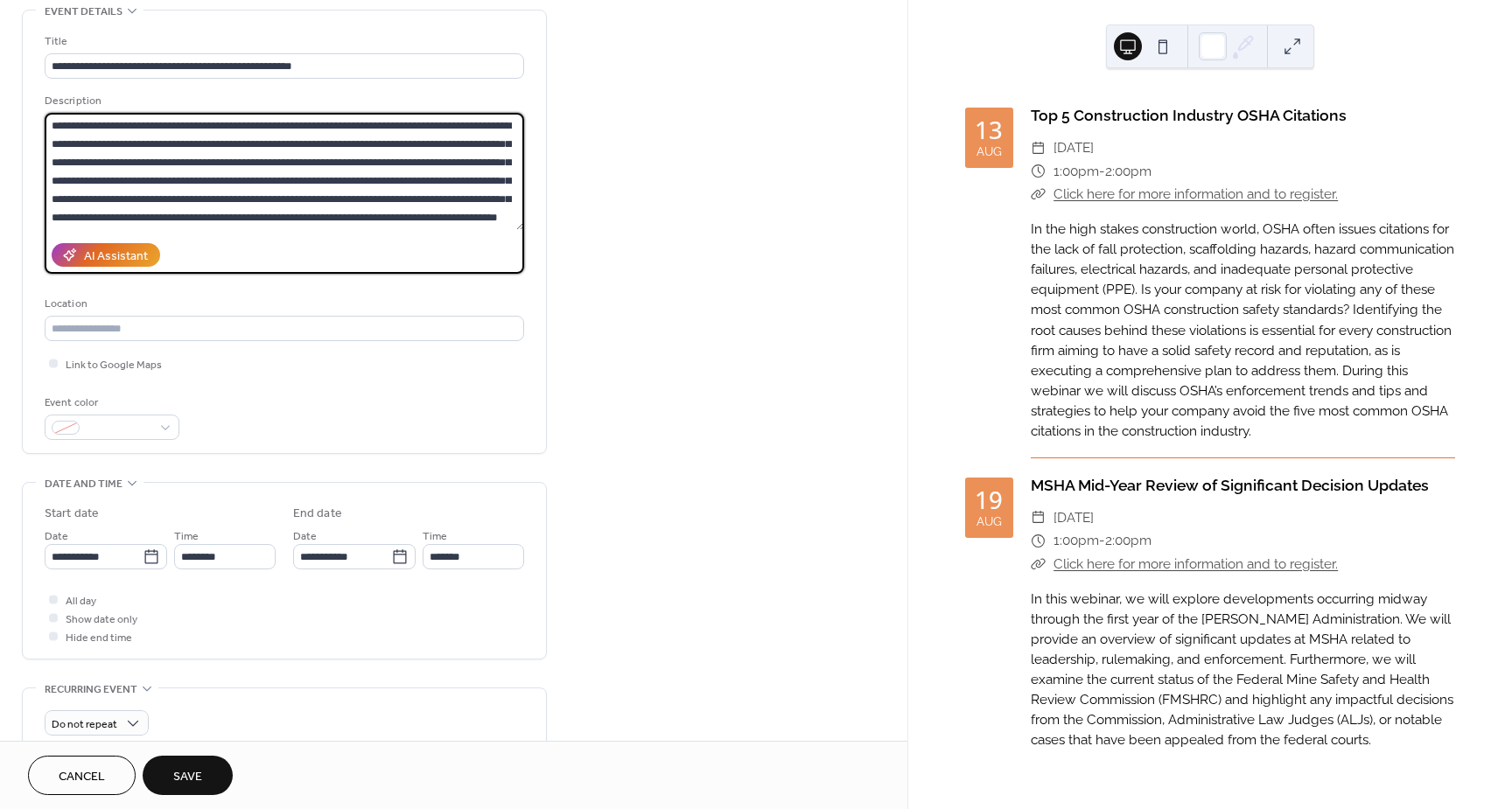 click on "**********" at bounding box center (284, 171) 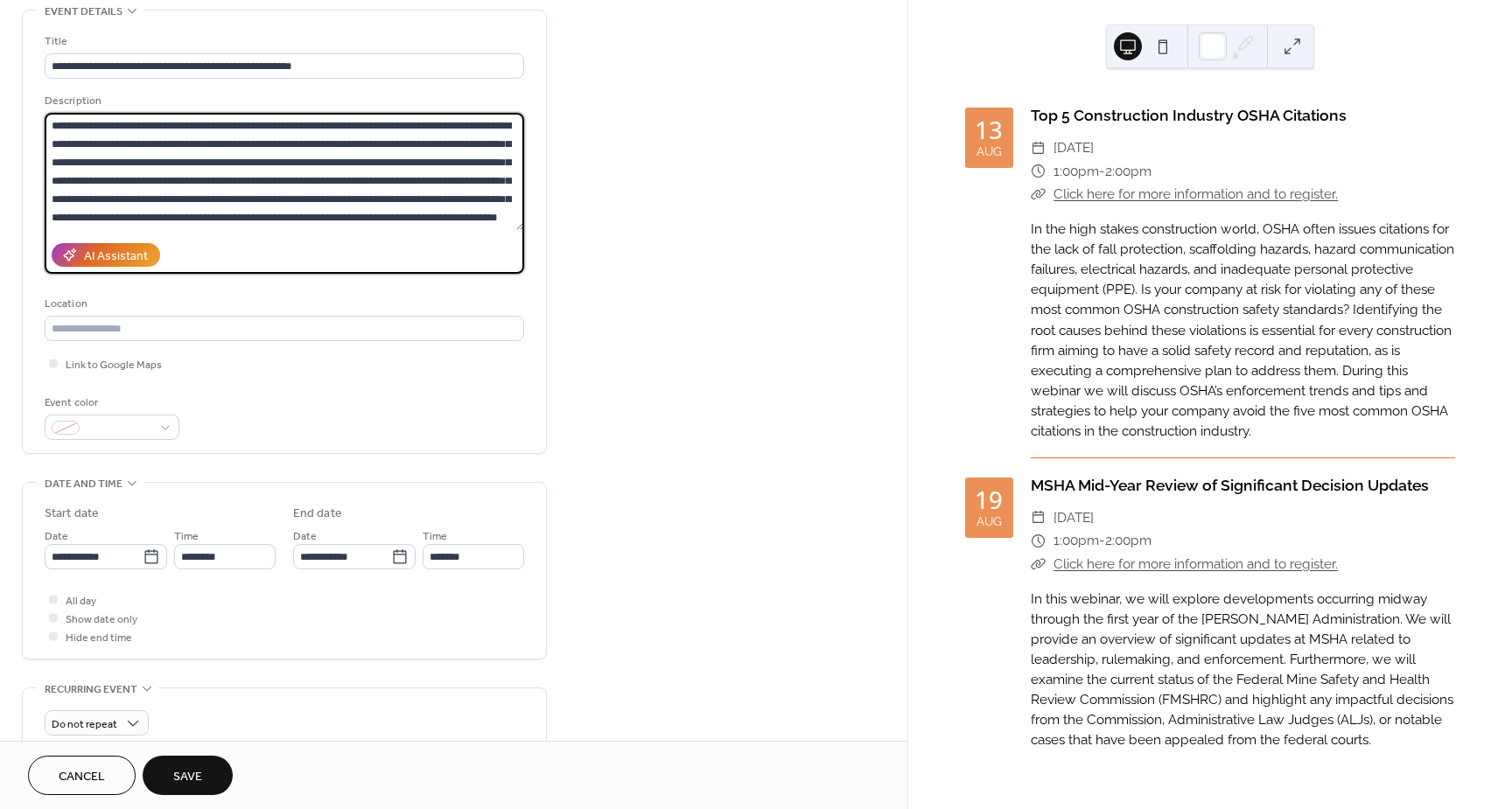 click on "**********" at bounding box center (284, 171) 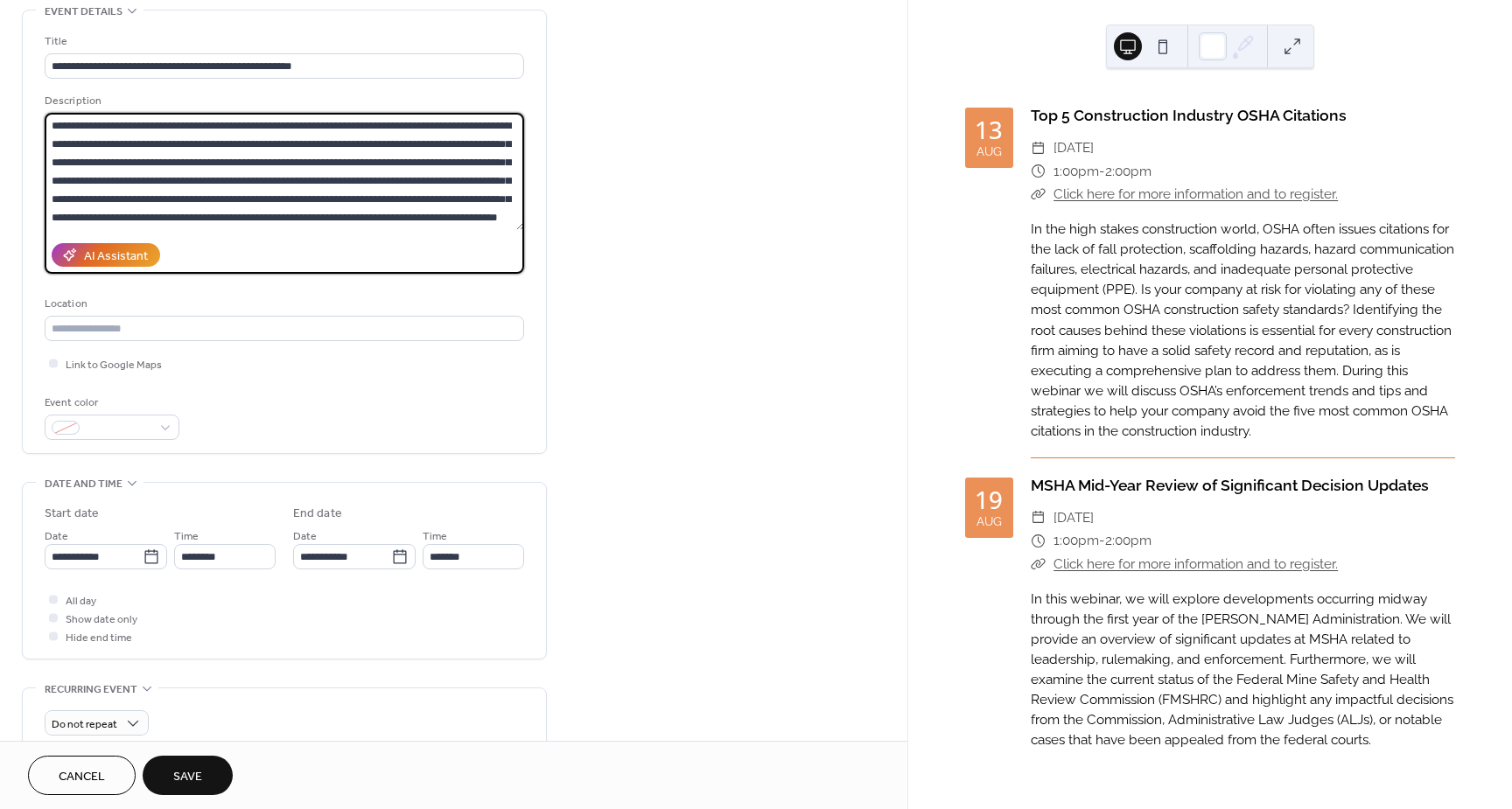 type on "**********" 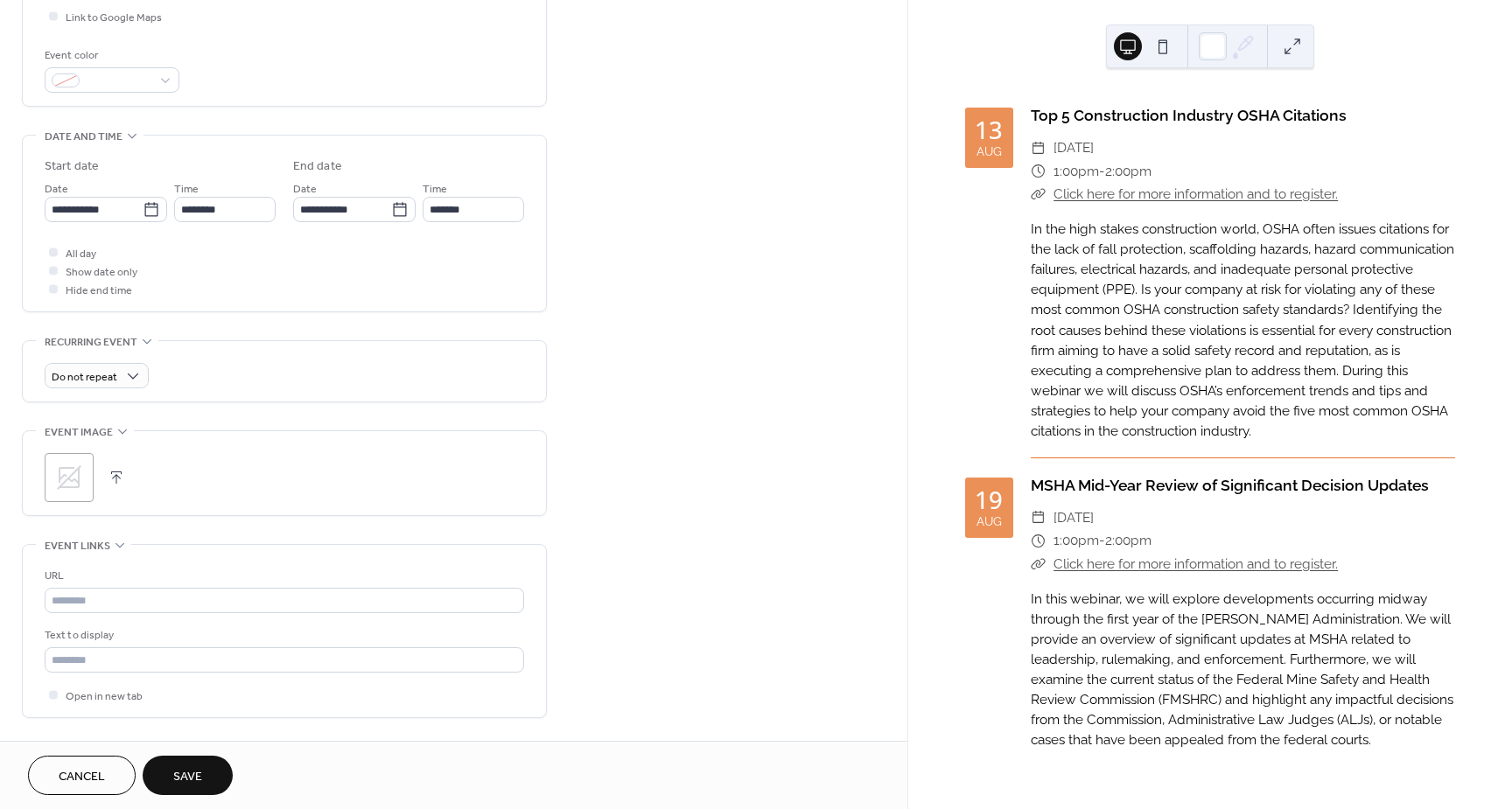 scroll, scrollTop: 437, scrollLeft: 0, axis: vertical 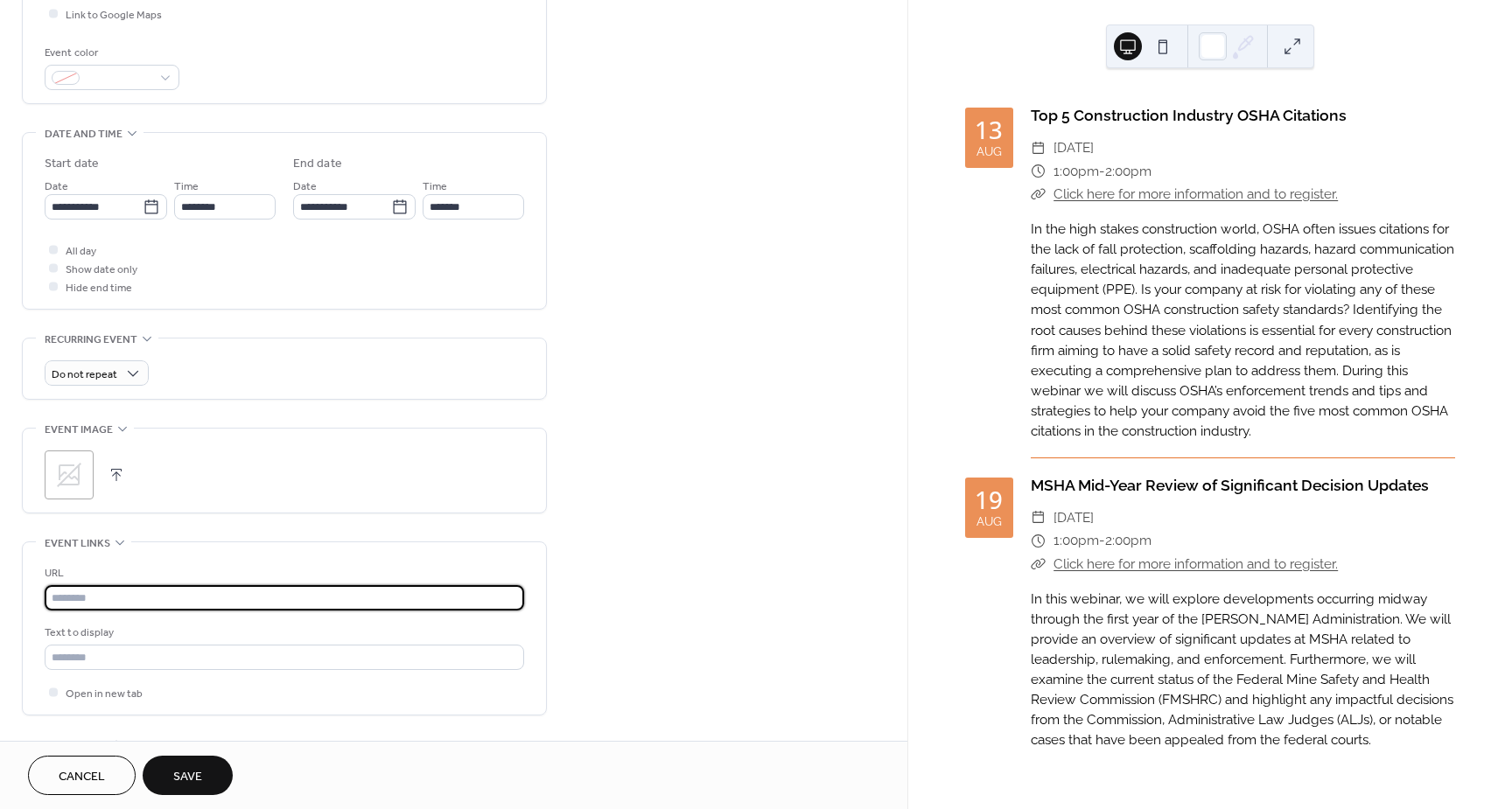 click at bounding box center (284, 597) 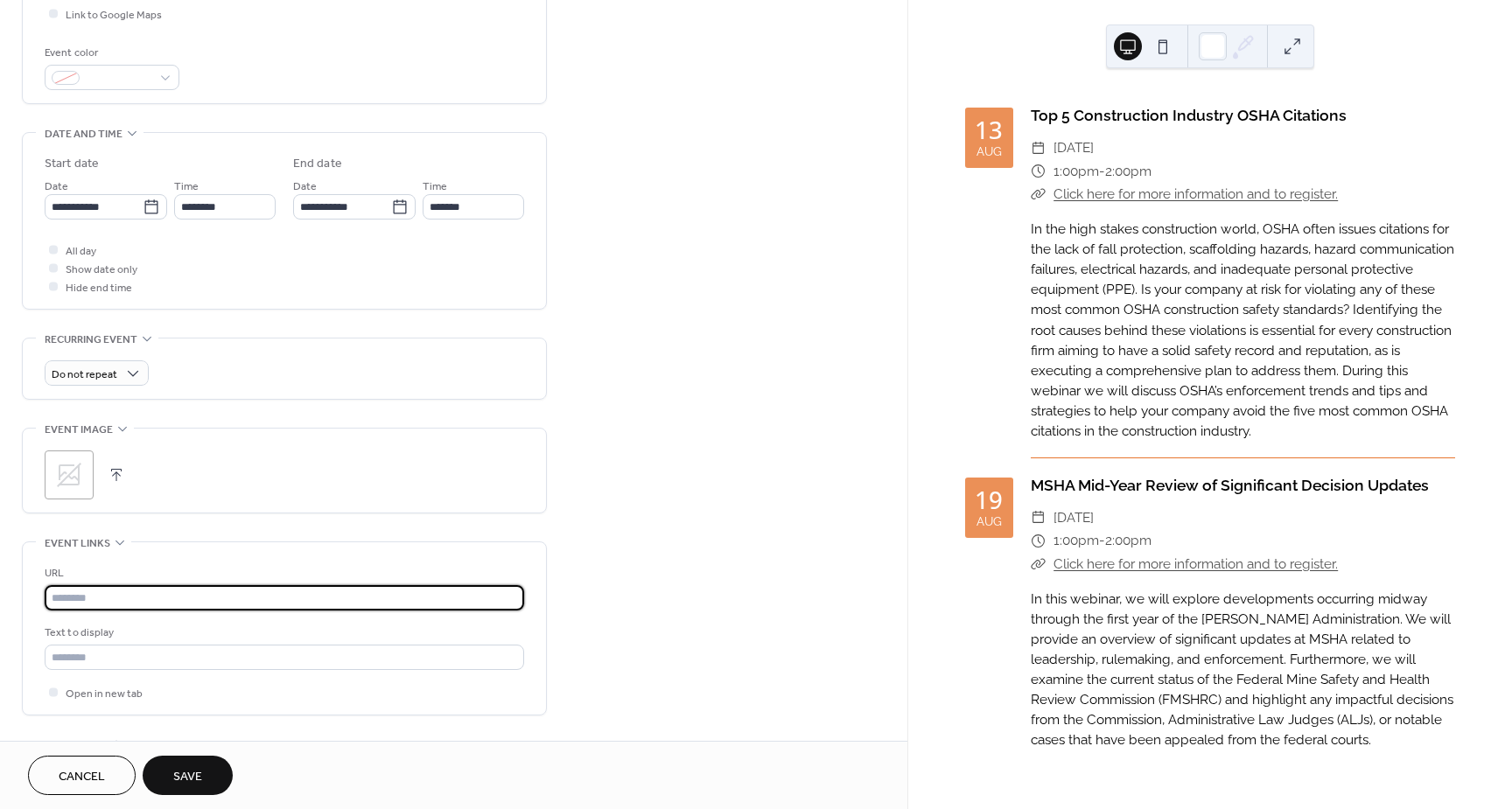 paste on "**********" 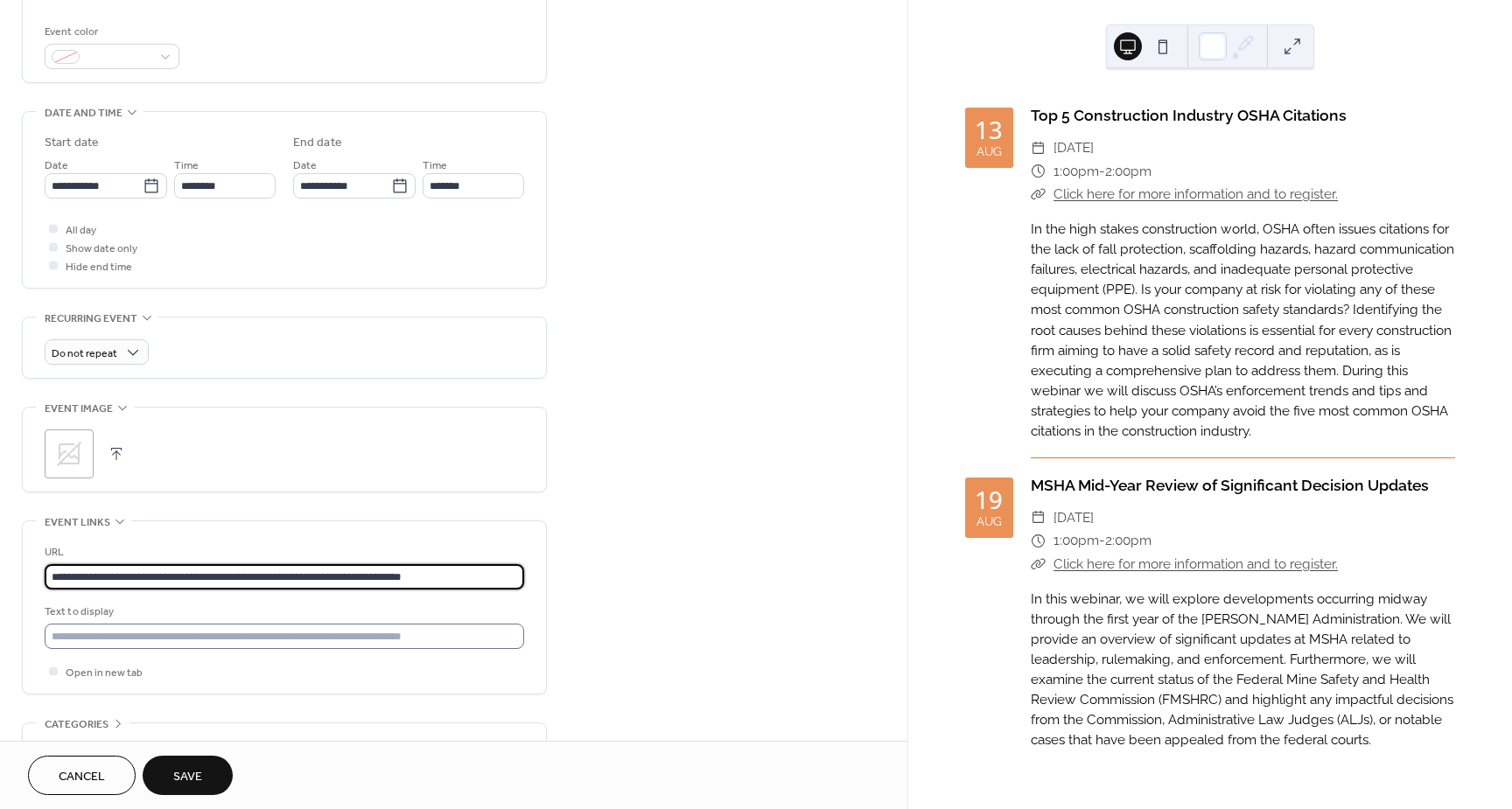 scroll, scrollTop: 559, scrollLeft: 0, axis: vertical 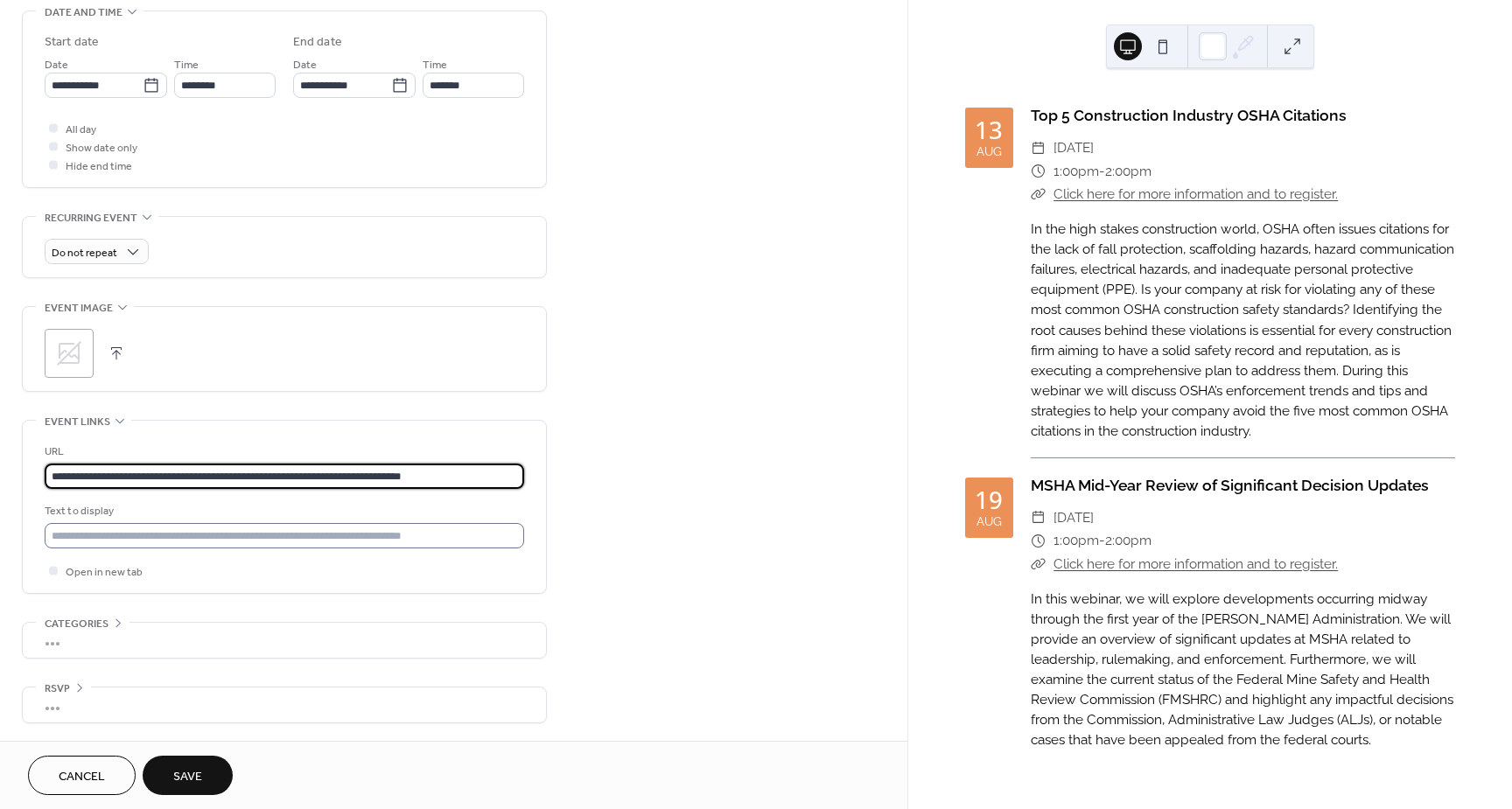 type on "**********" 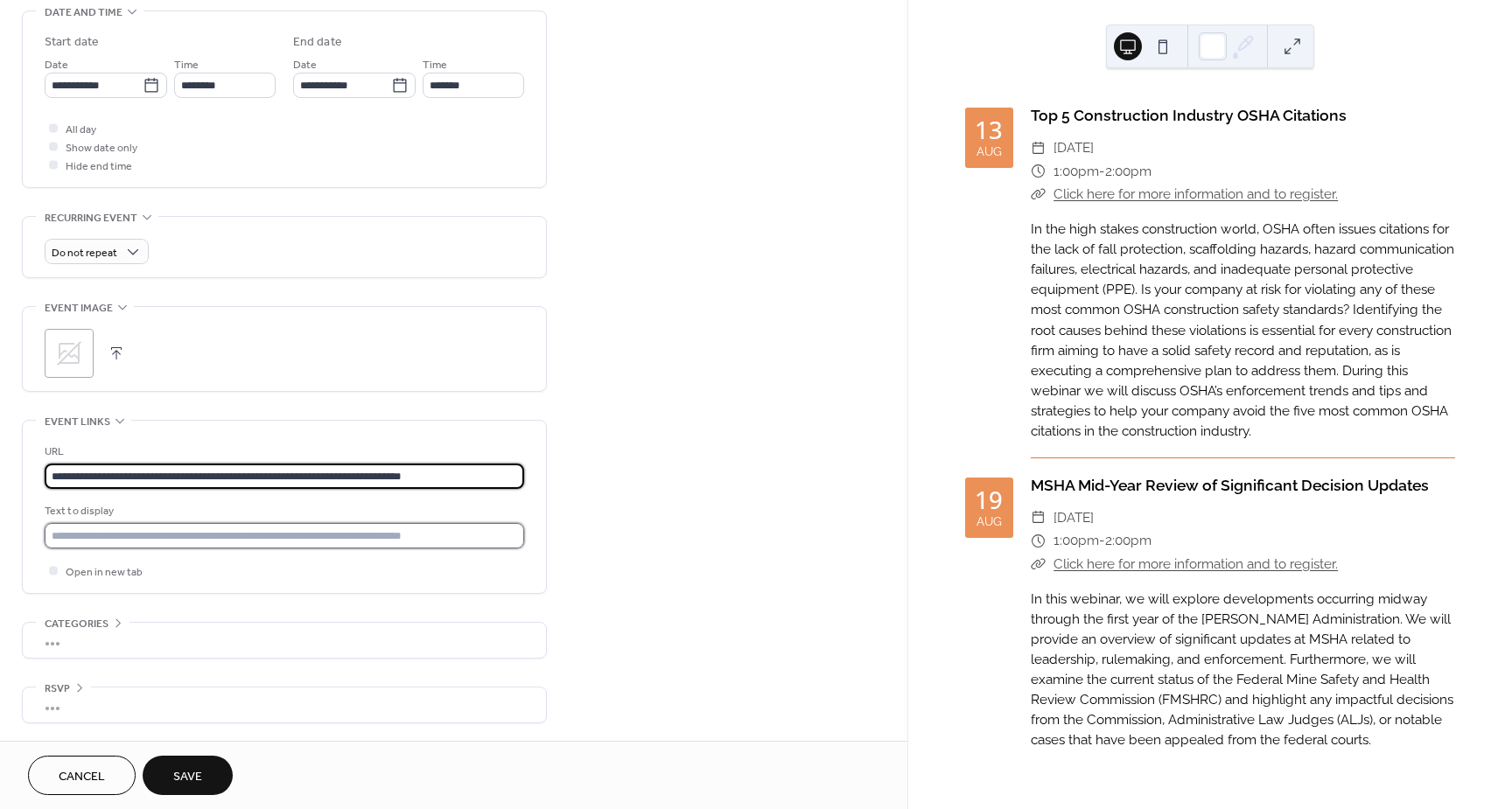 click at bounding box center (284, 535) 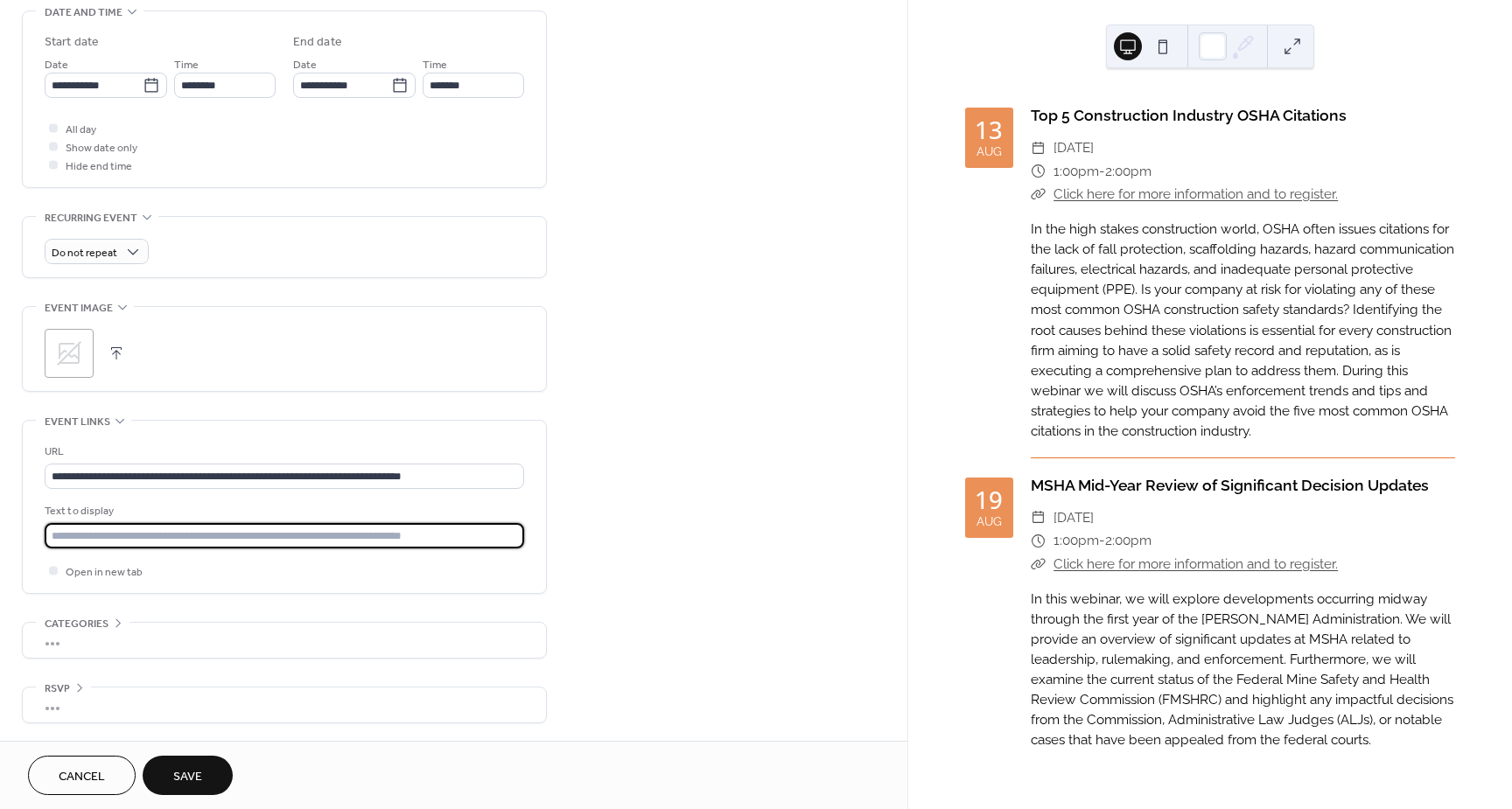 type on "**********" 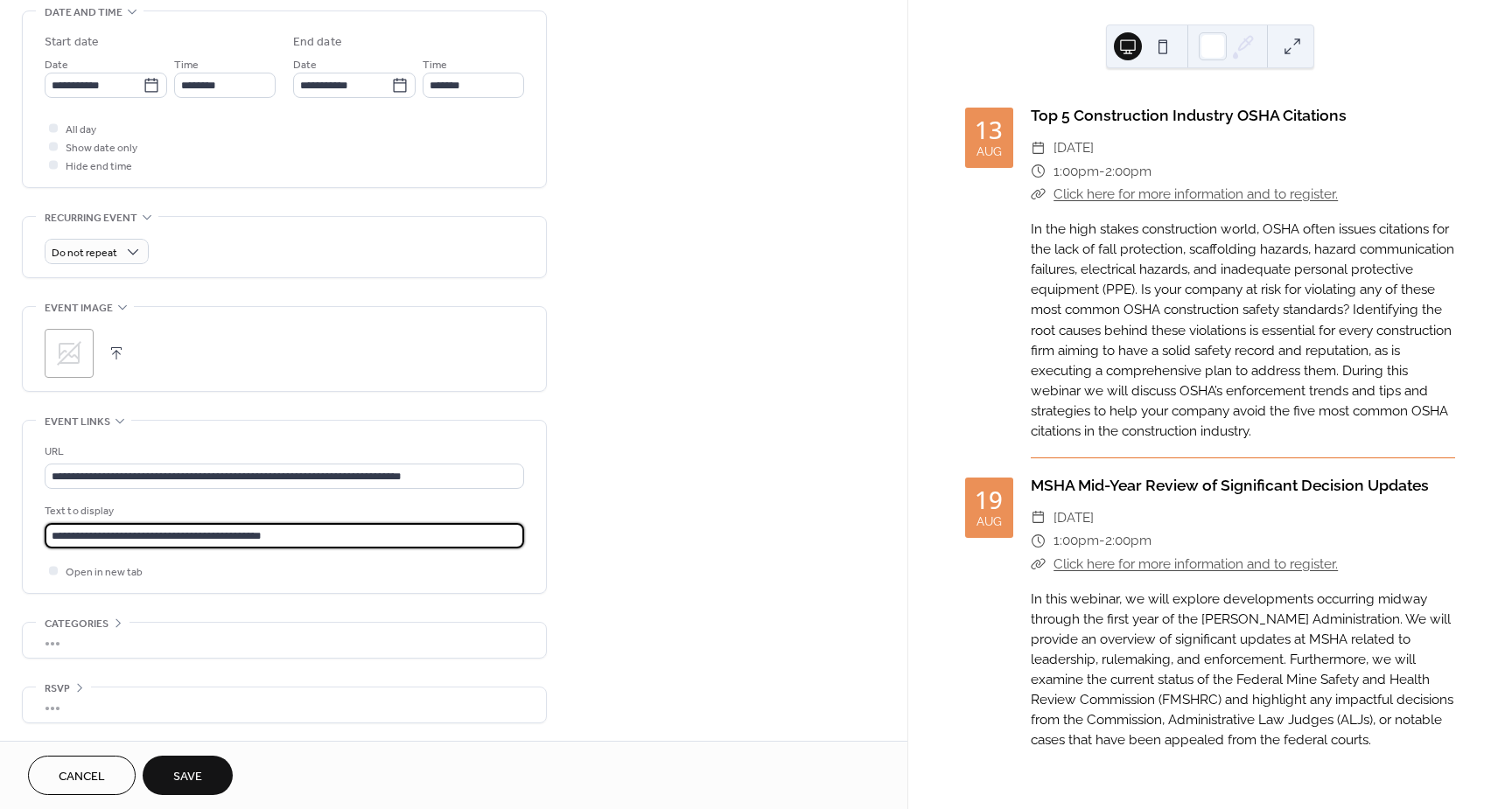 click on "Save" at bounding box center (187, 777) 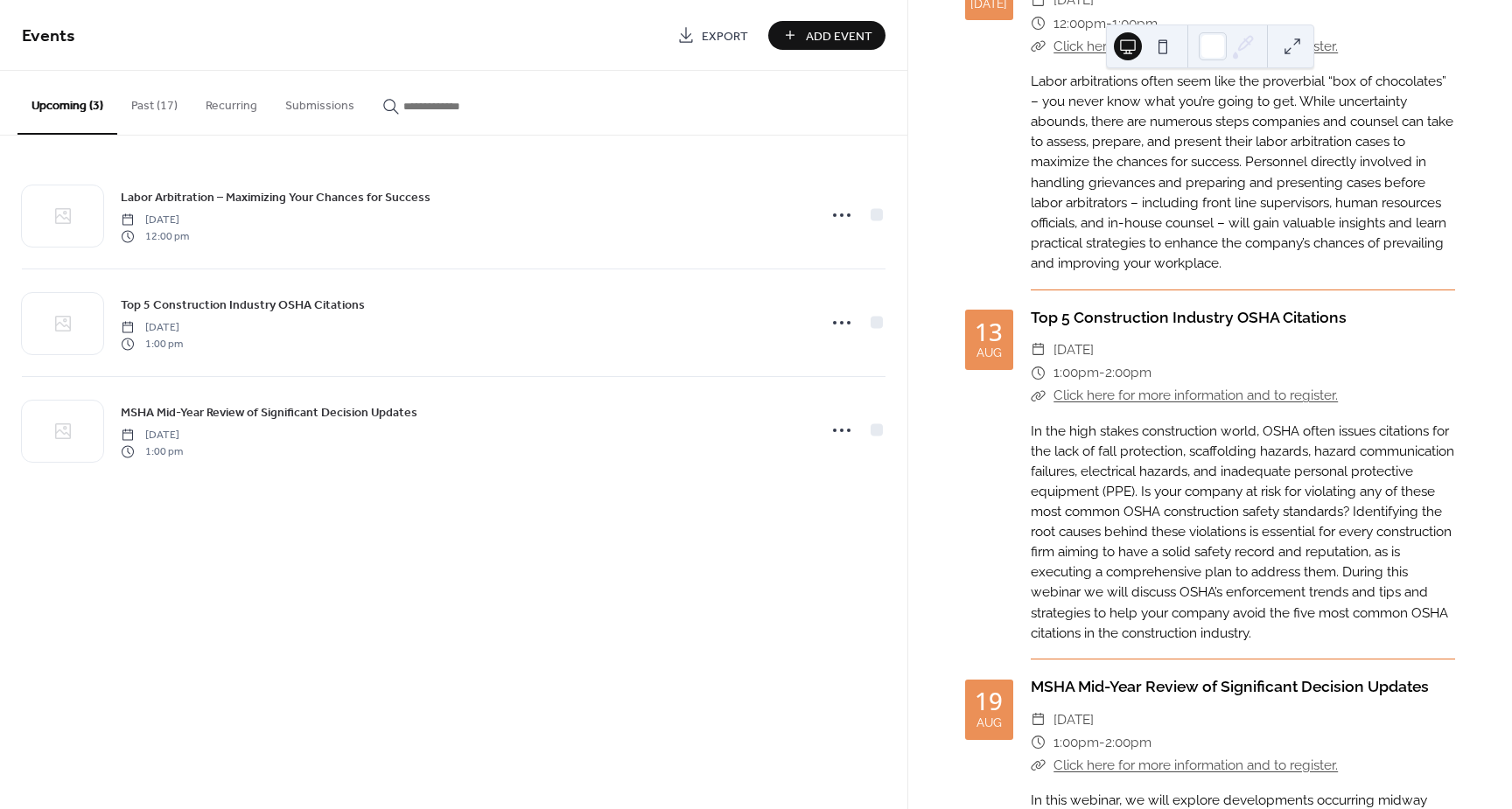 scroll, scrollTop: 17, scrollLeft: 0, axis: vertical 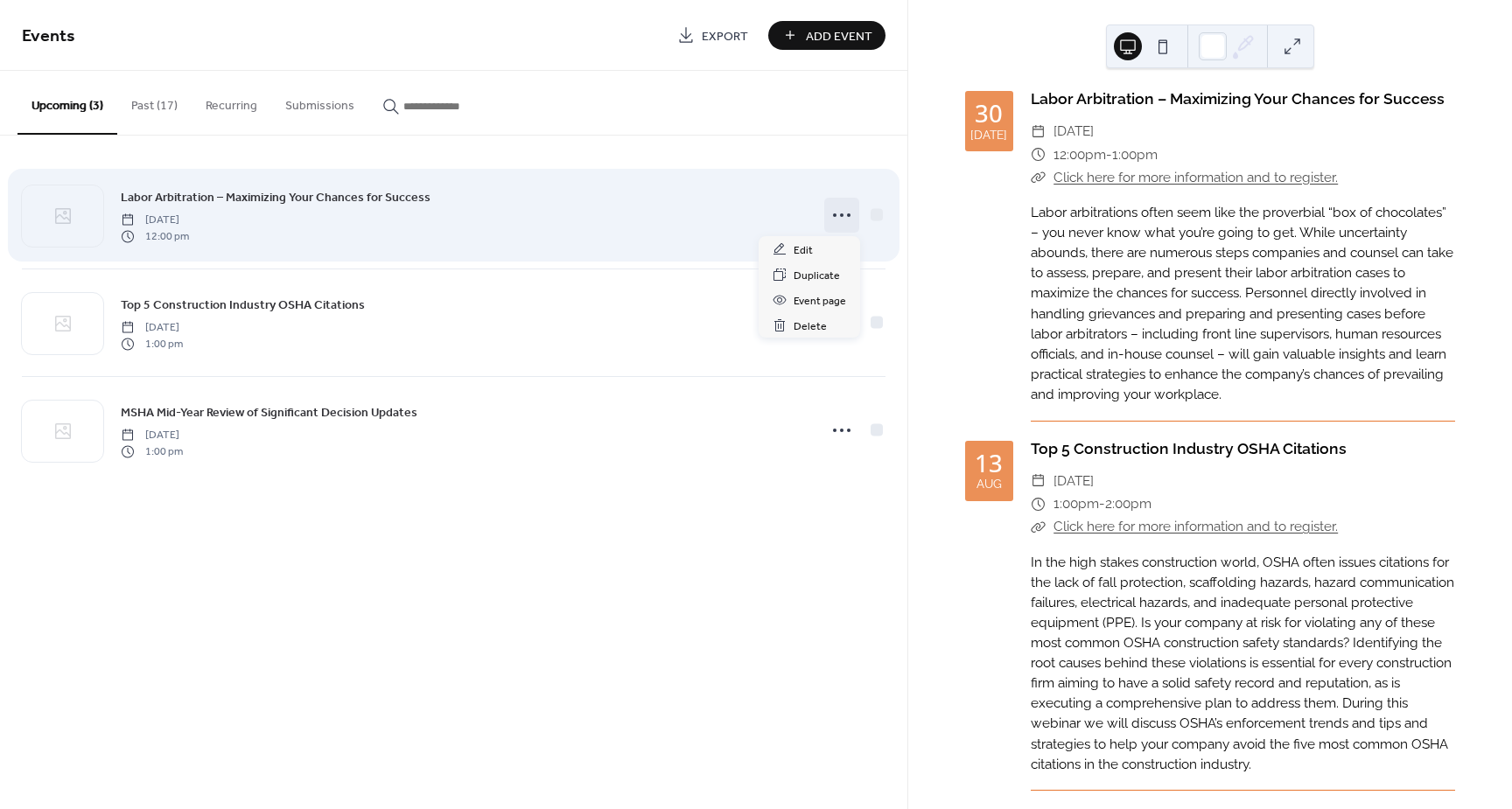 click 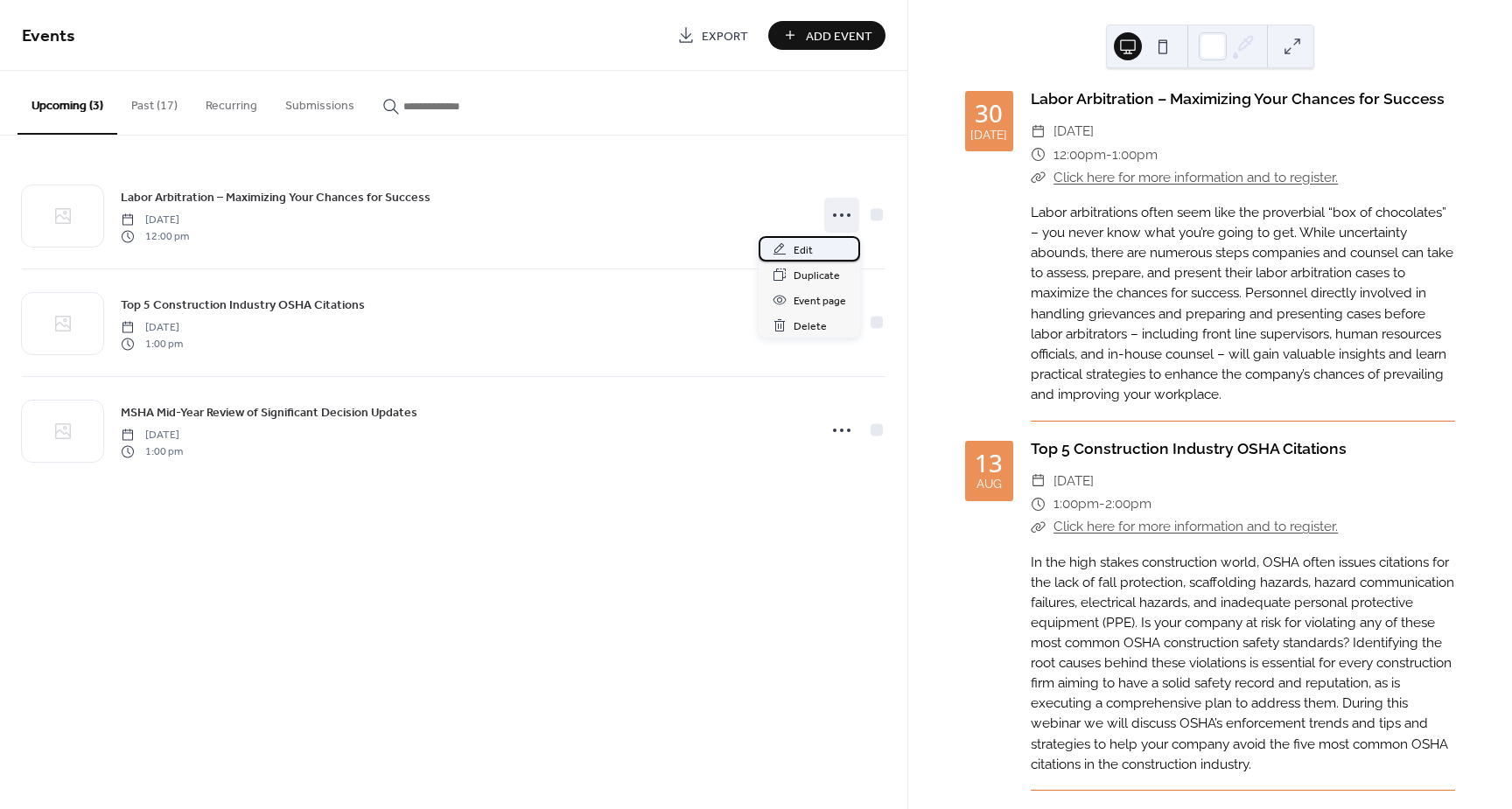 click on "Edit" at bounding box center (803, 250) 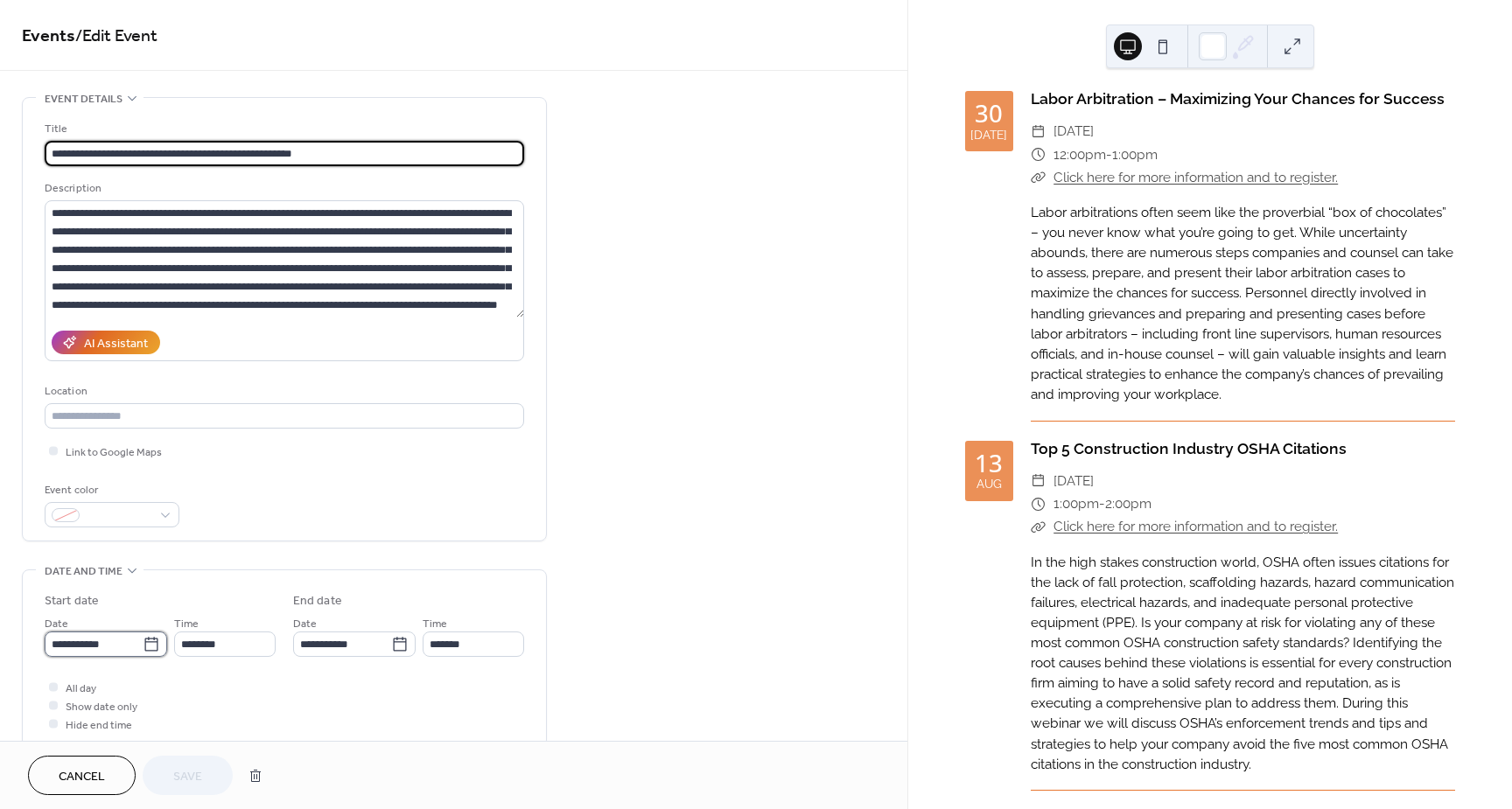 click on "**********" at bounding box center [94, 644] 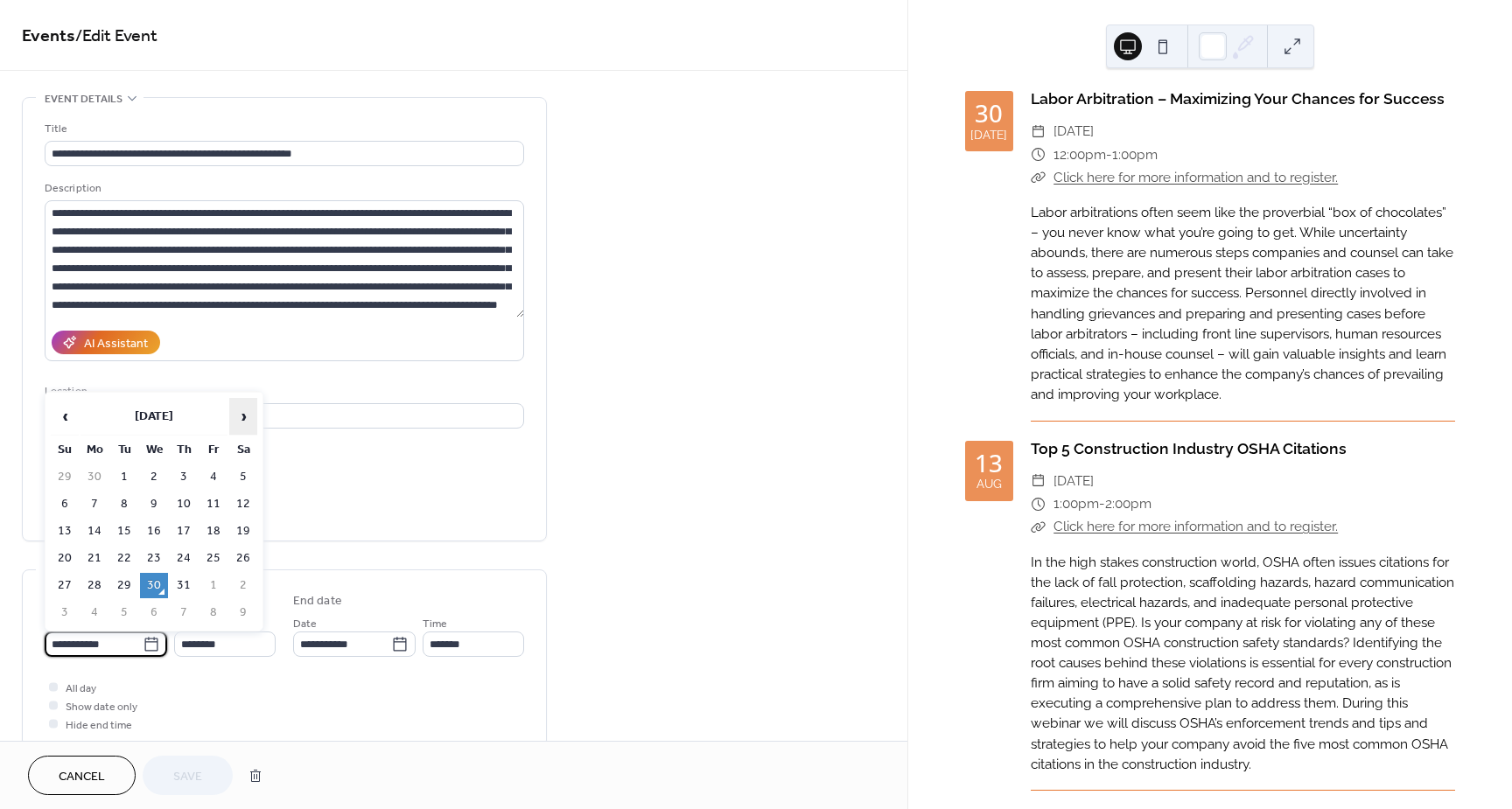 click on "›" at bounding box center [243, 416] 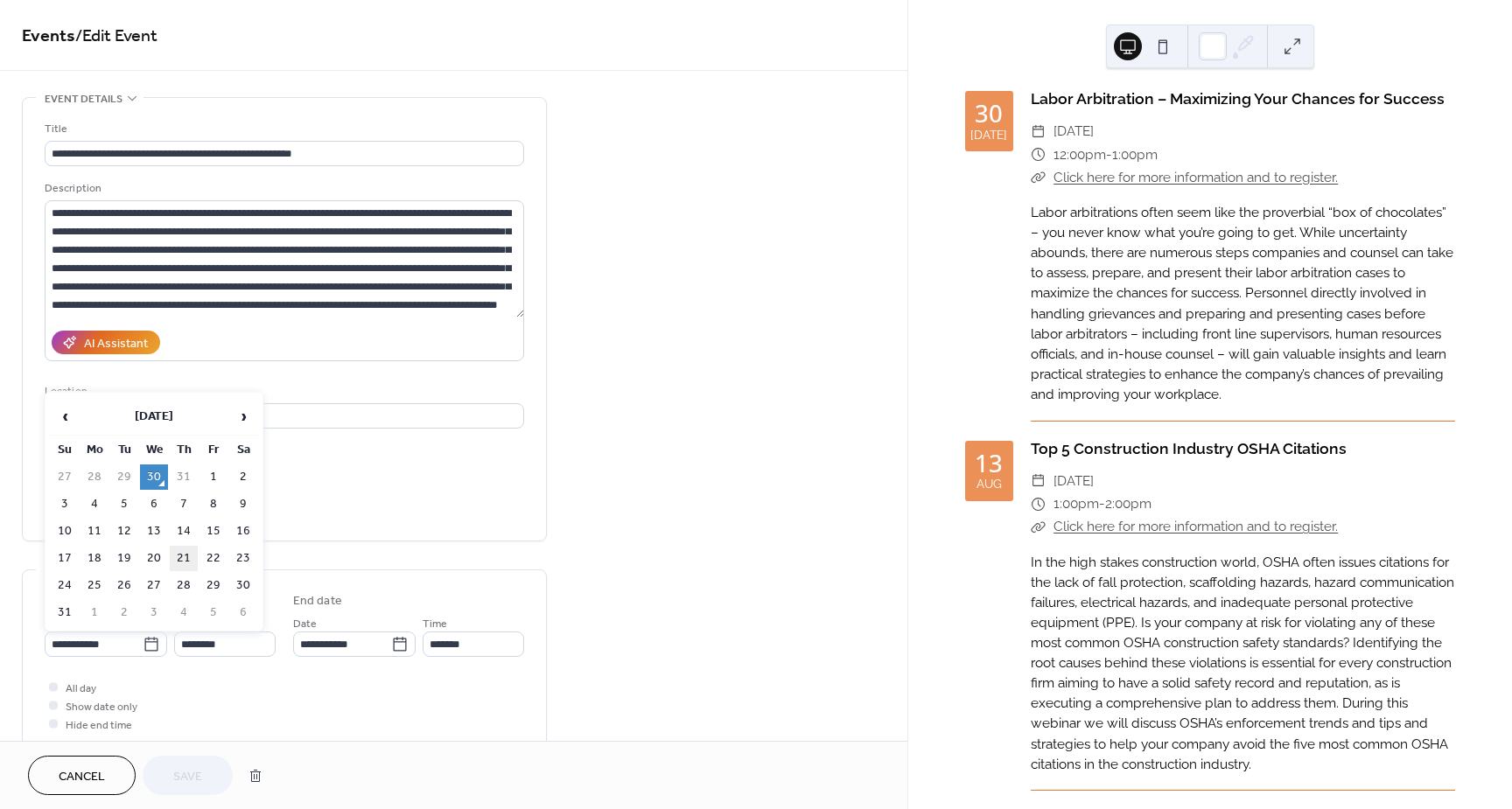 click on "21" at bounding box center (184, 558) 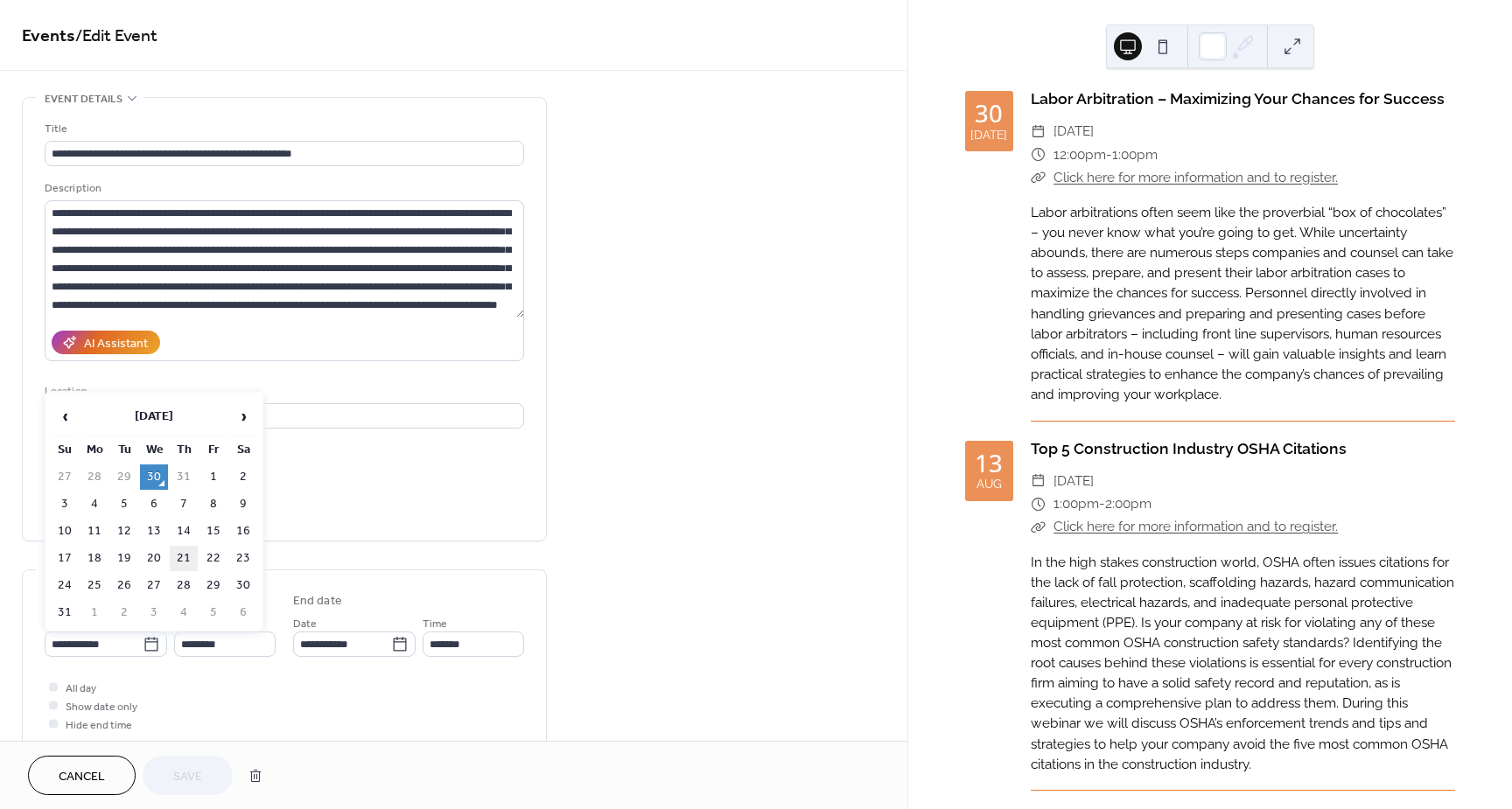type on "**********" 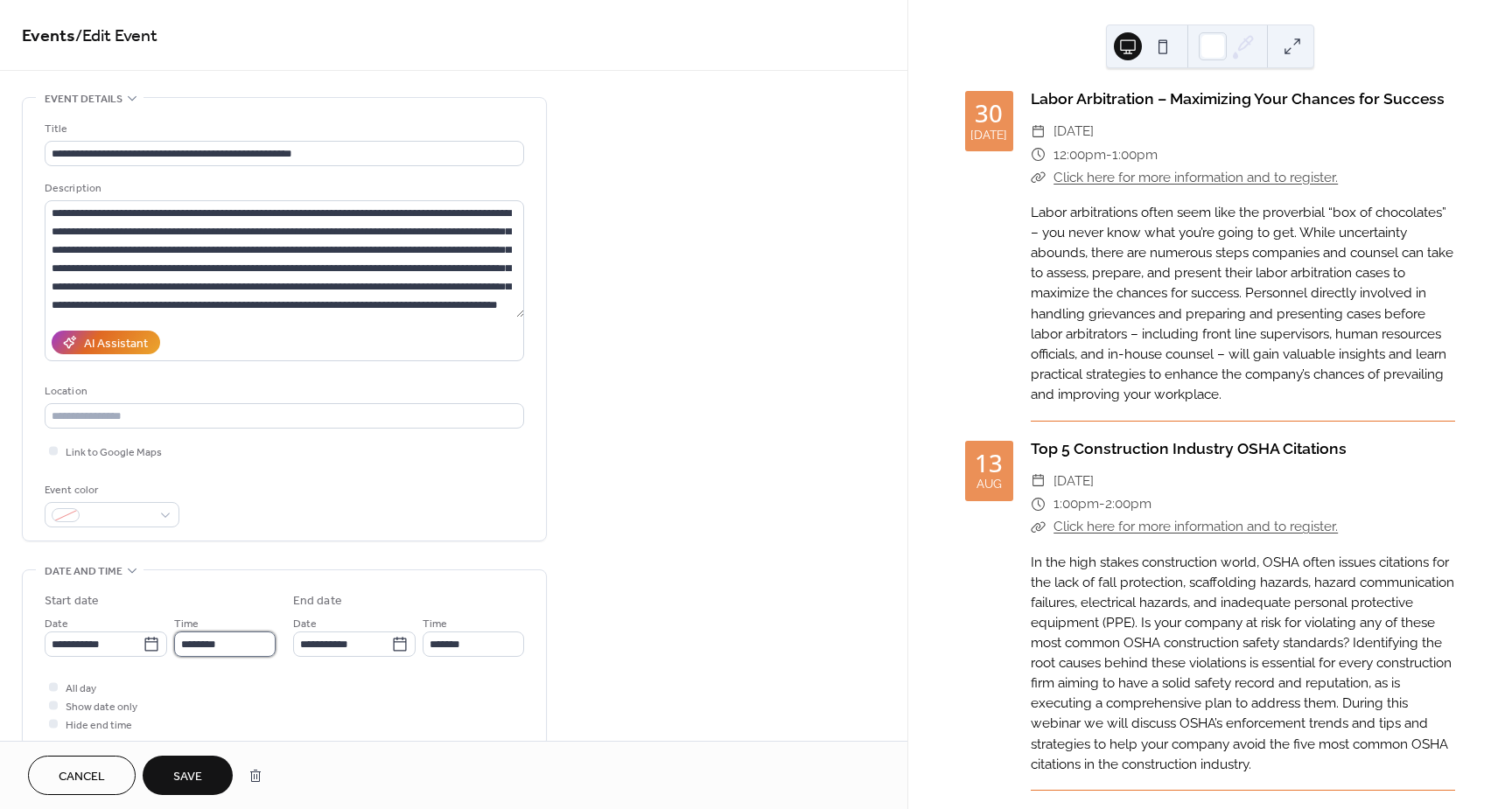 click on "********" at bounding box center [225, 644] 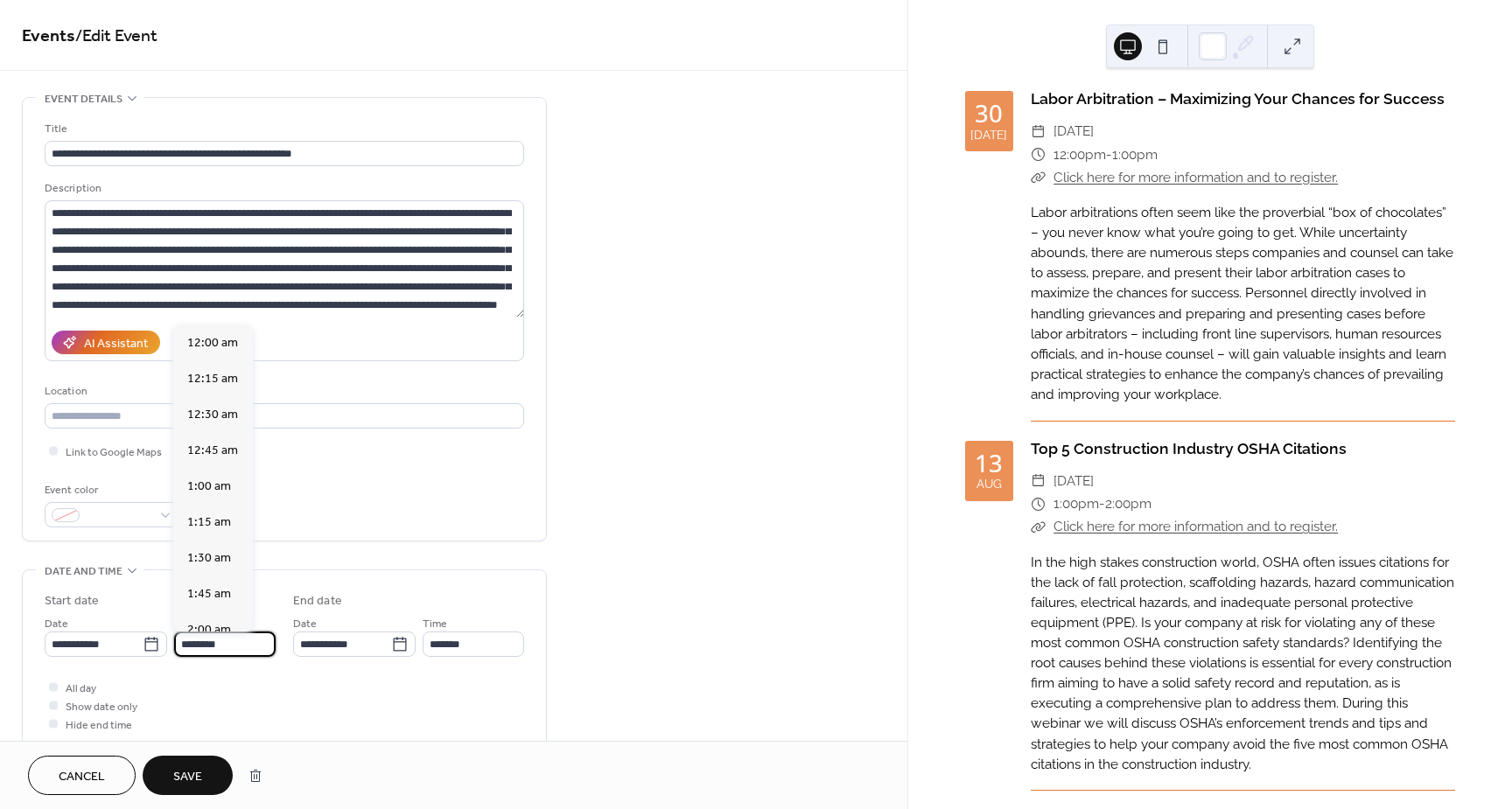 scroll, scrollTop: 1721, scrollLeft: 0, axis: vertical 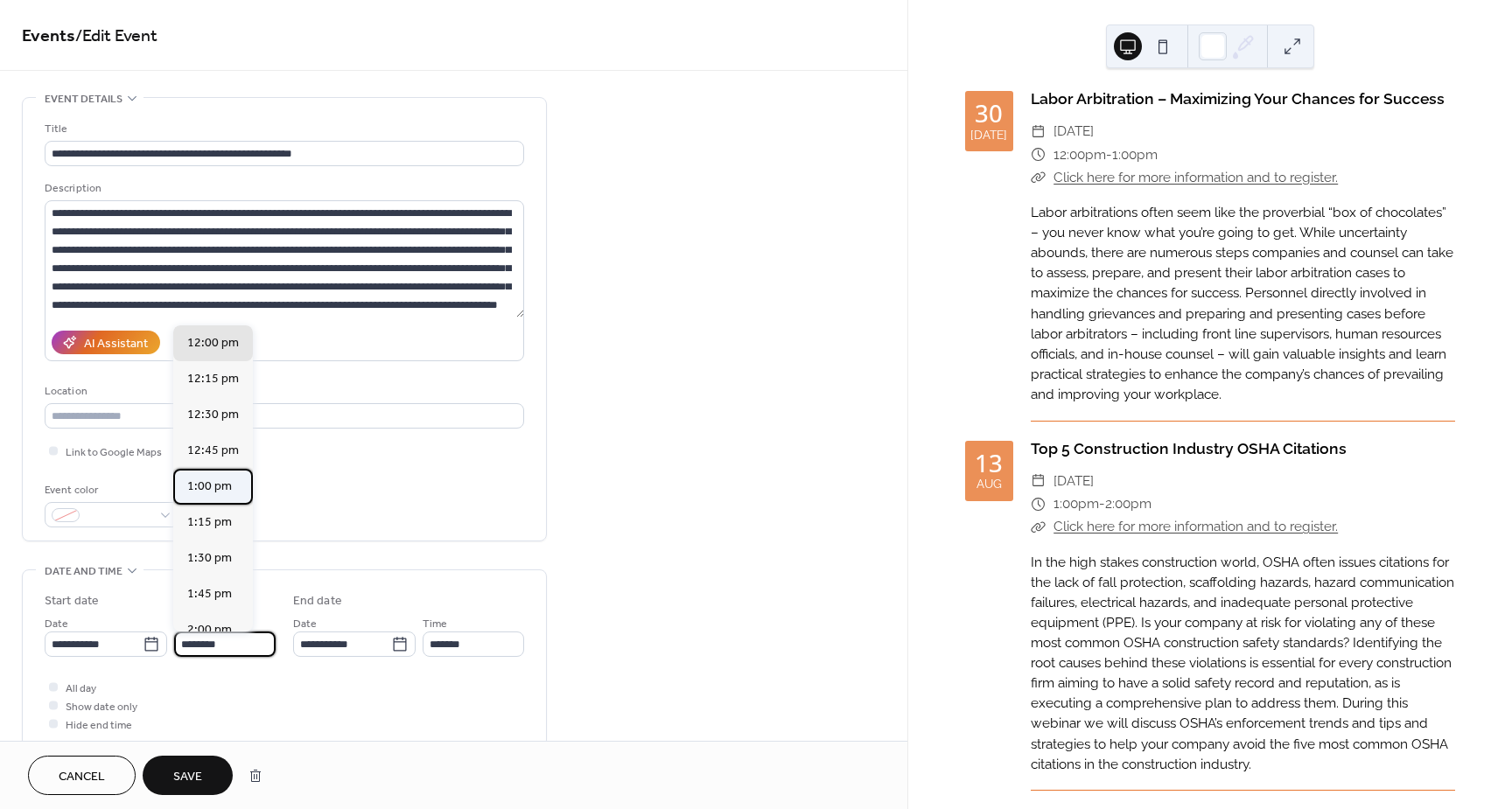 click on "1:00 pm" at bounding box center [209, 486] 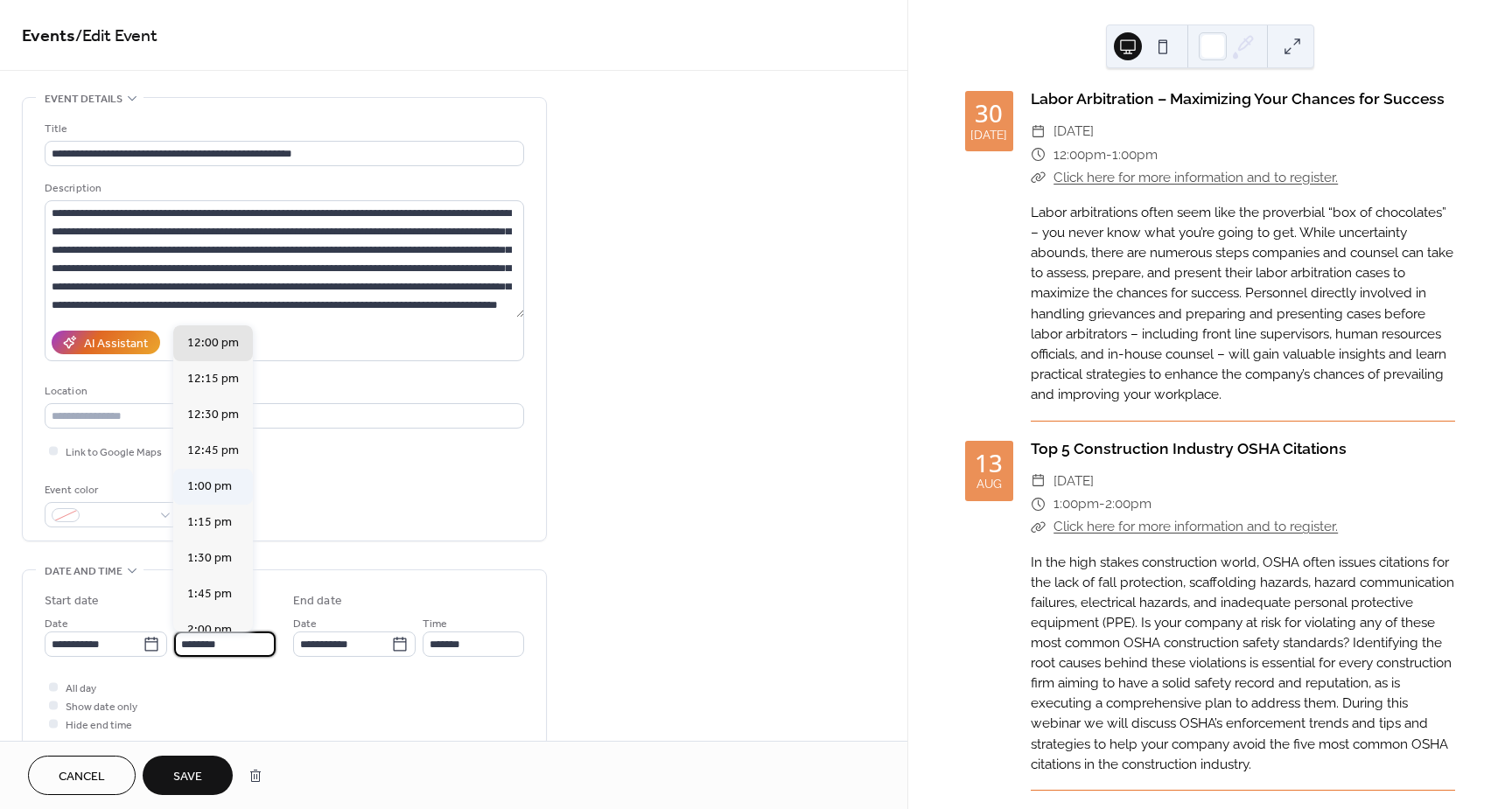 type on "*******" 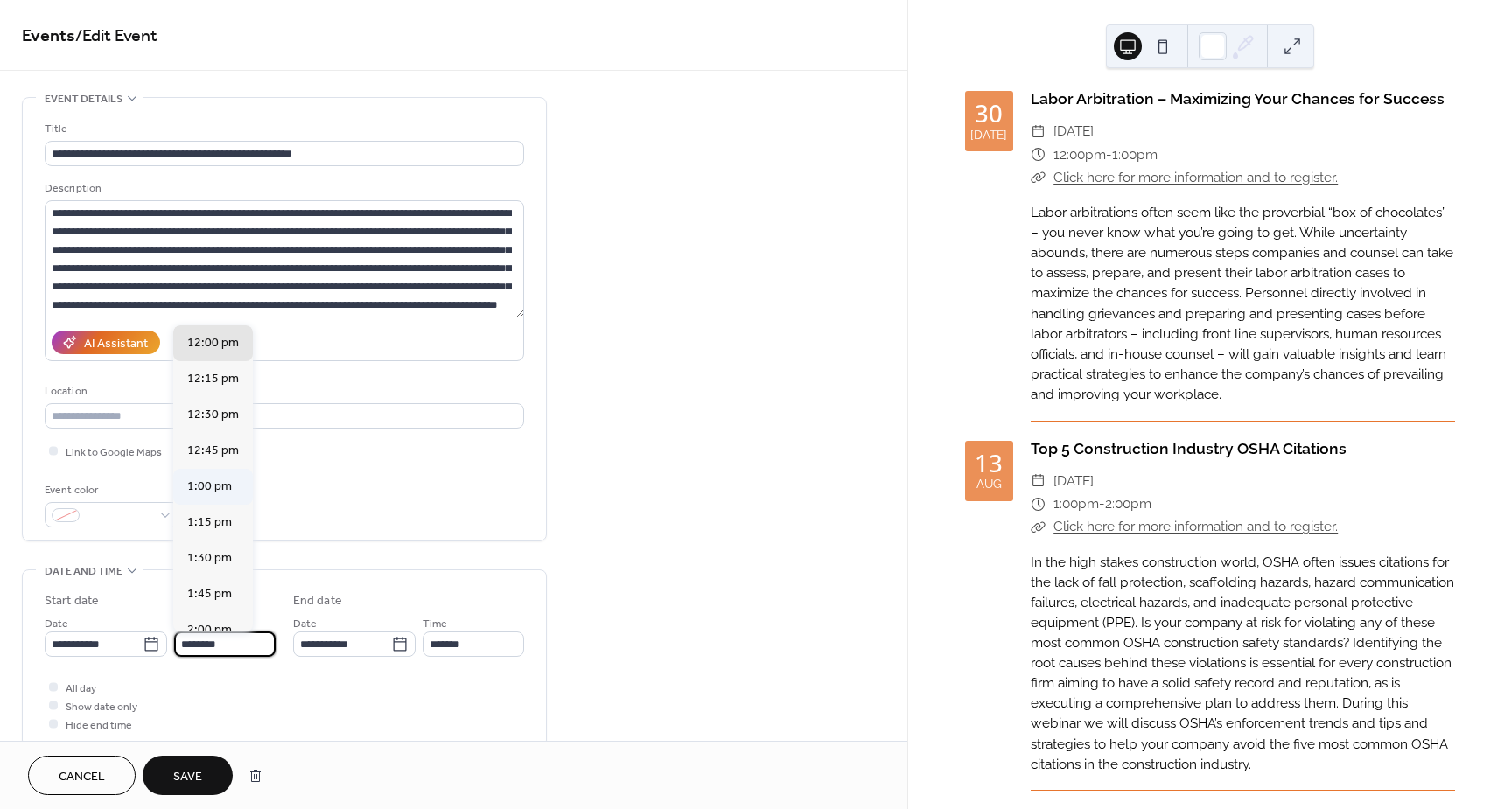 type on "*******" 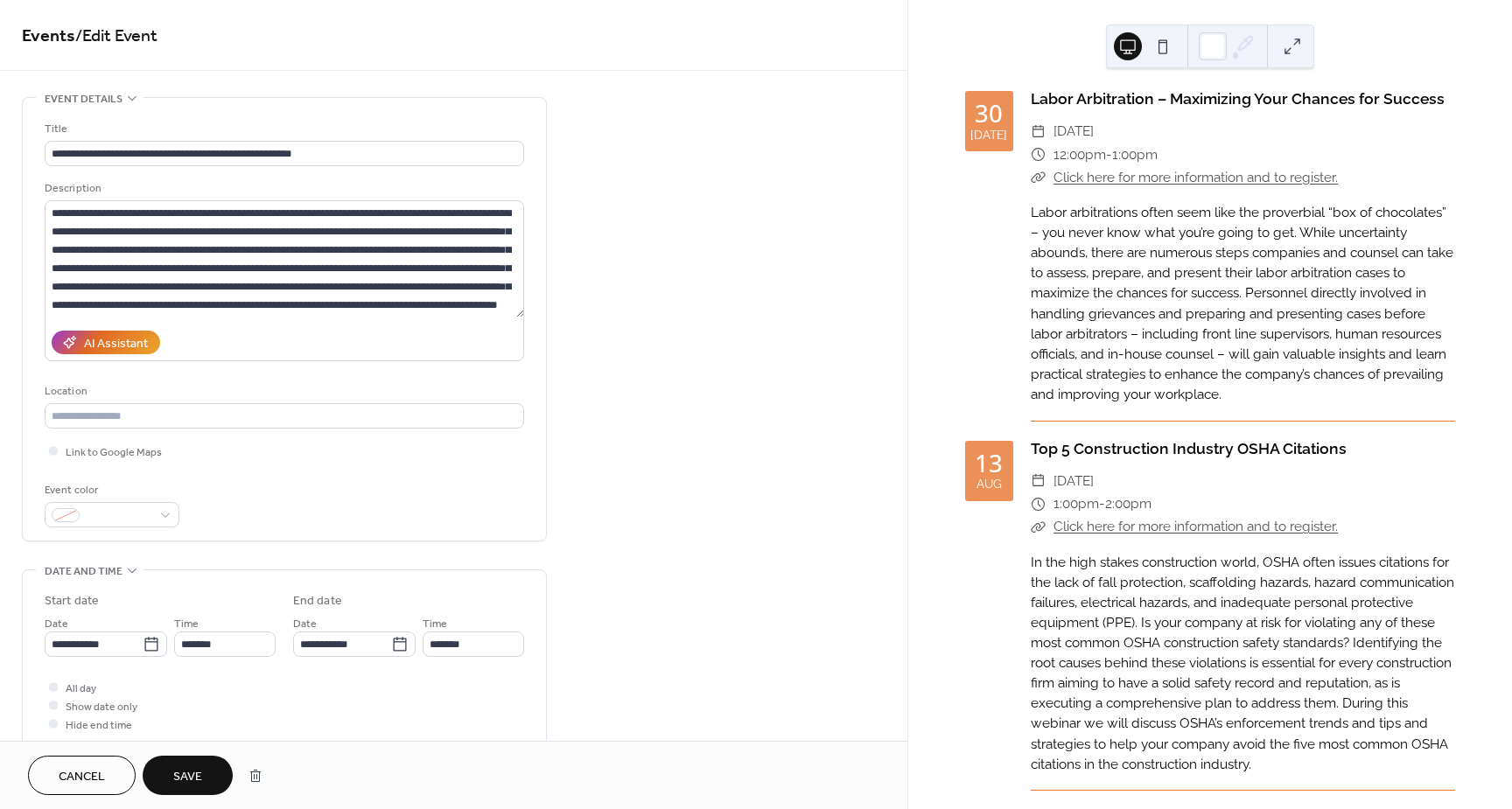 click on "Save" at bounding box center [187, 775] 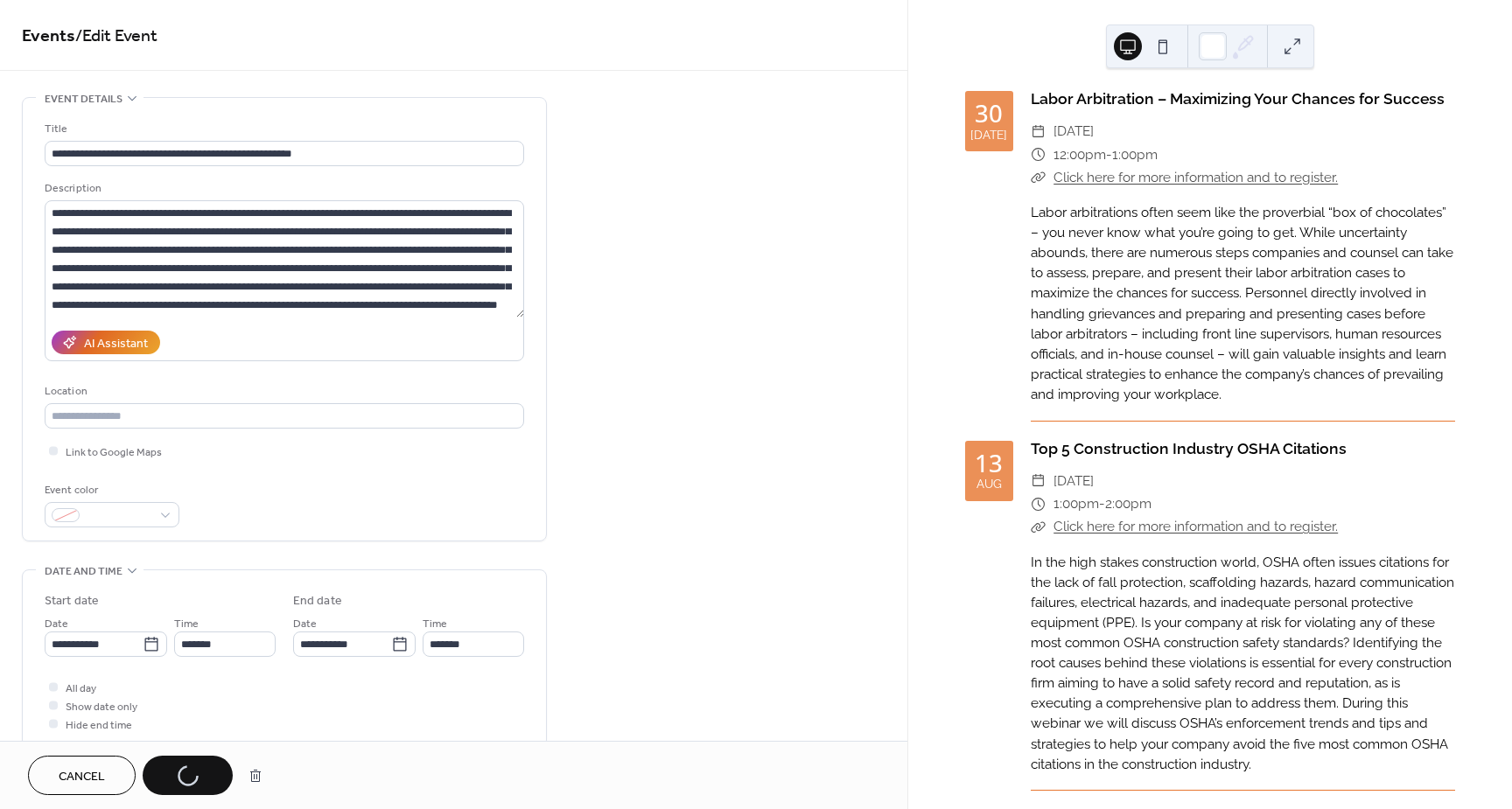 scroll, scrollTop: 0, scrollLeft: 0, axis: both 